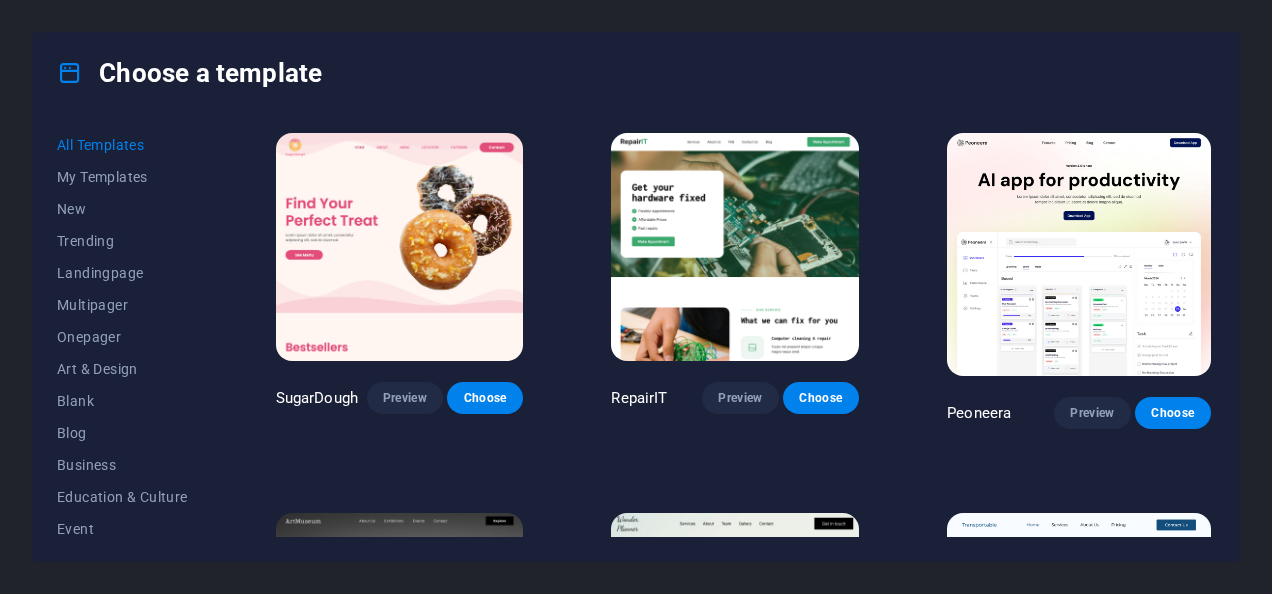 scroll, scrollTop: 0, scrollLeft: 0, axis: both 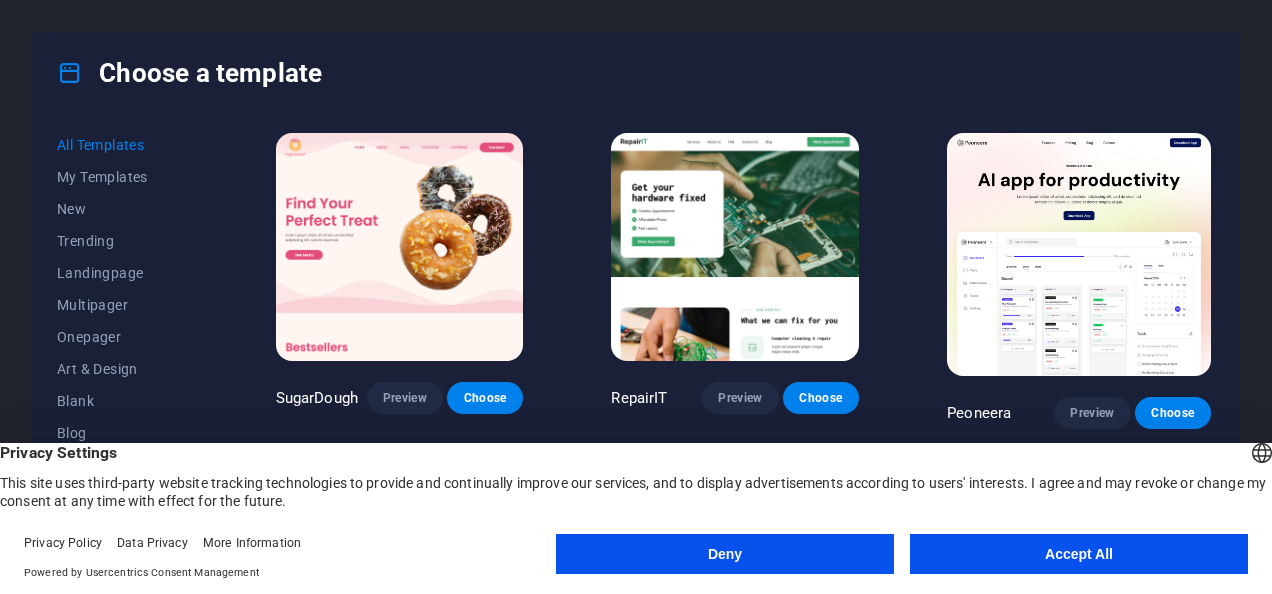click on "Accept All" at bounding box center (1079, 554) 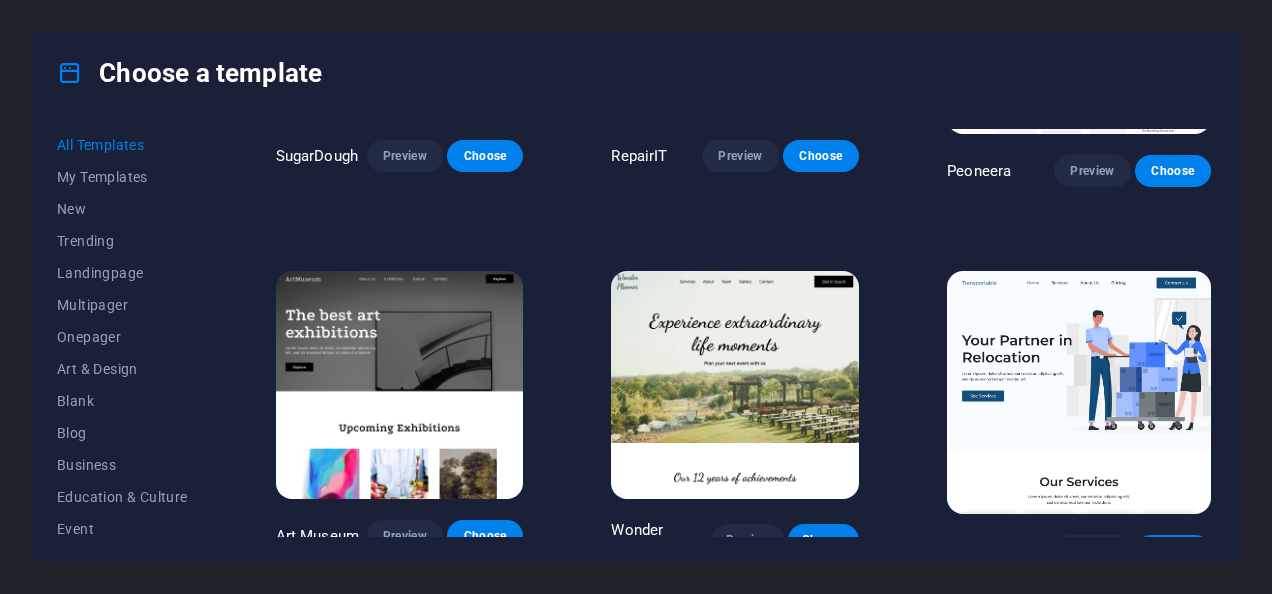 scroll, scrollTop: 311, scrollLeft: 0, axis: vertical 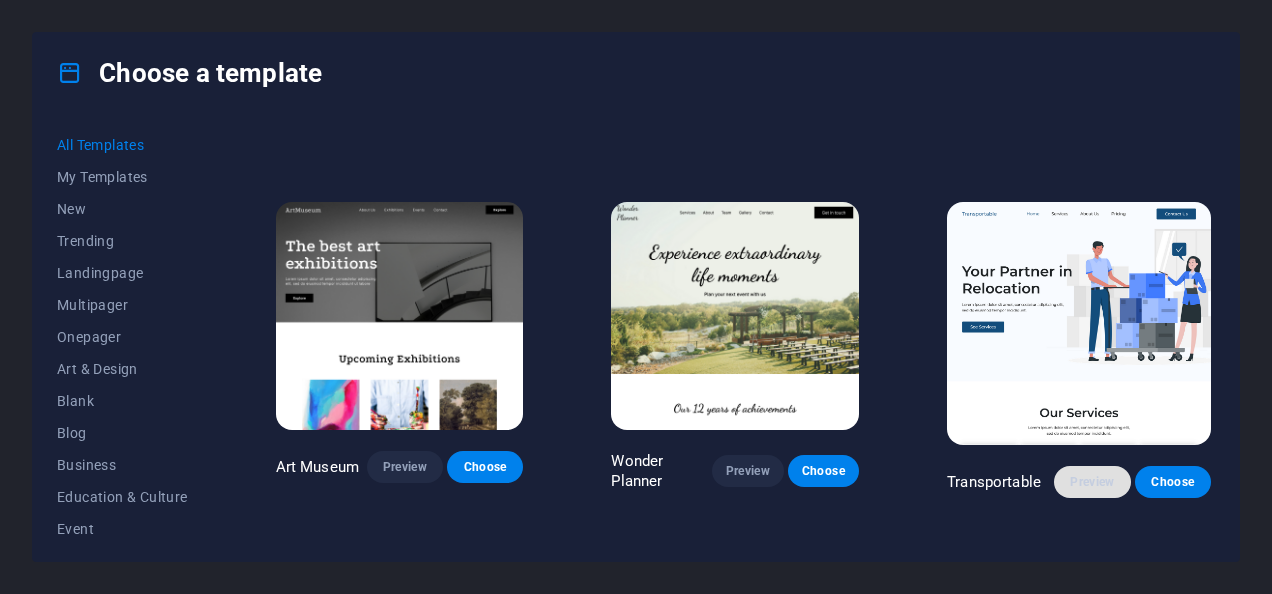 click on "Preview" at bounding box center (1092, 482) 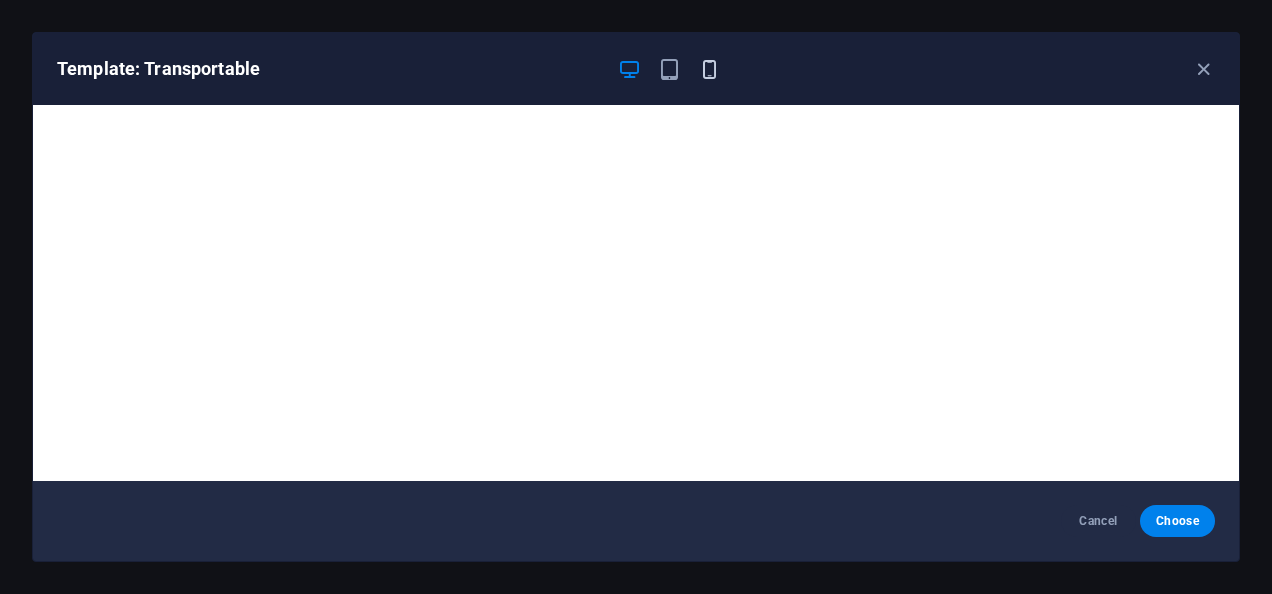click at bounding box center (709, 69) 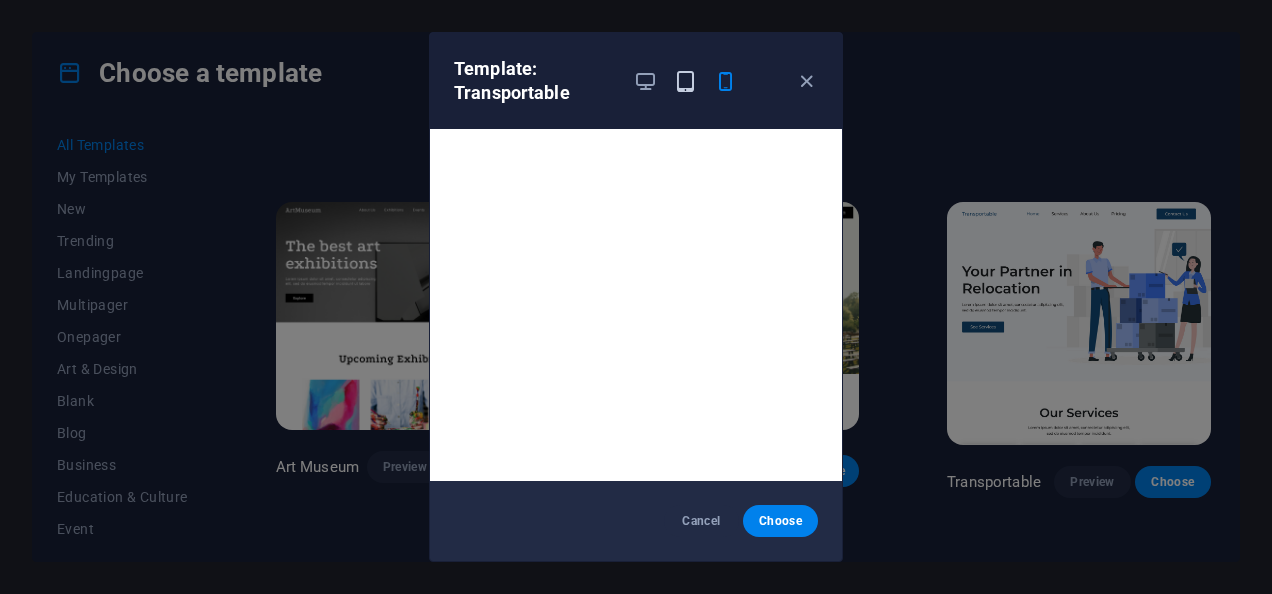 click at bounding box center [685, 81] 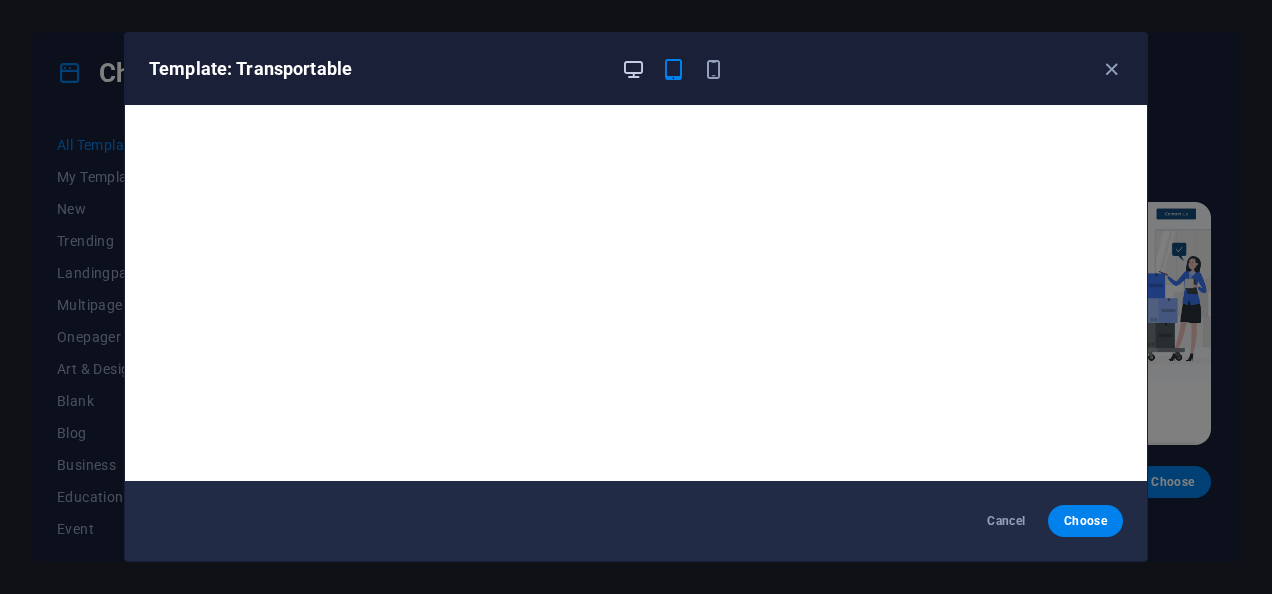 click at bounding box center [633, 69] 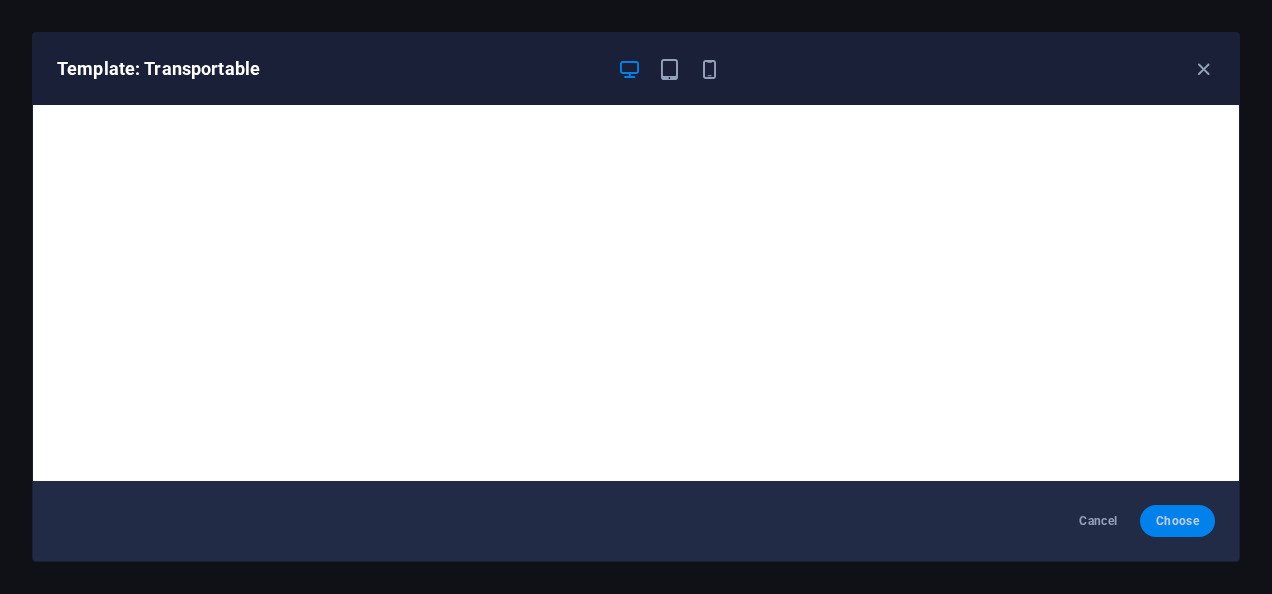 drag, startPoint x: 1196, startPoint y: 488, endPoint x: 1170, endPoint y: 516, distance: 38.209946 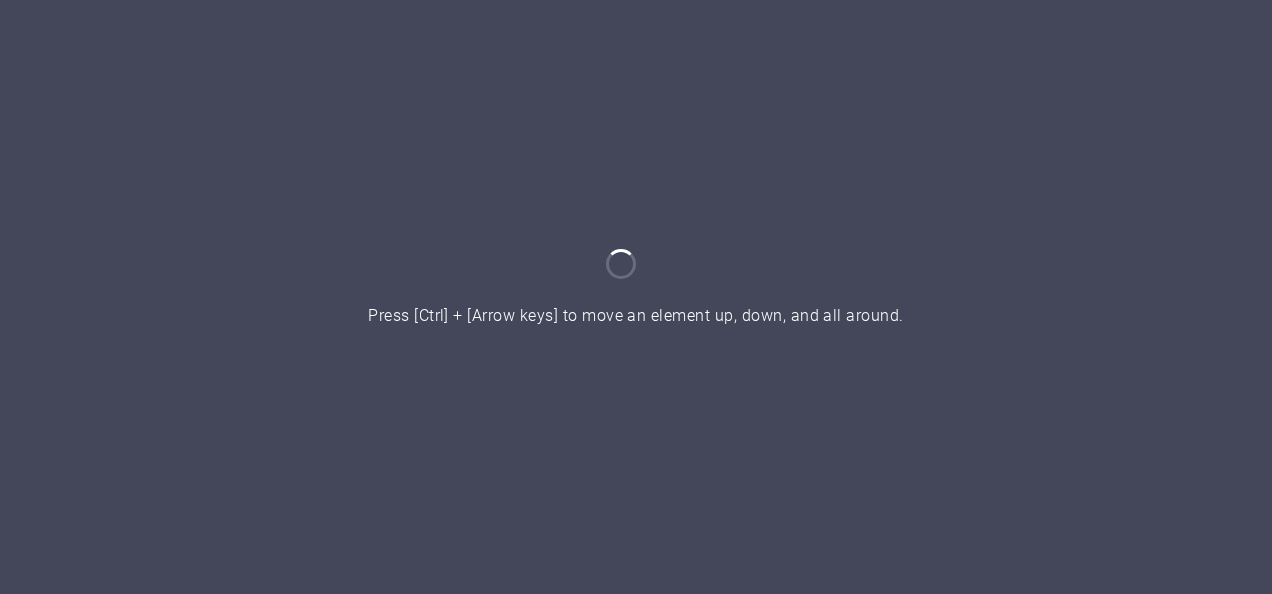 scroll, scrollTop: 0, scrollLeft: 0, axis: both 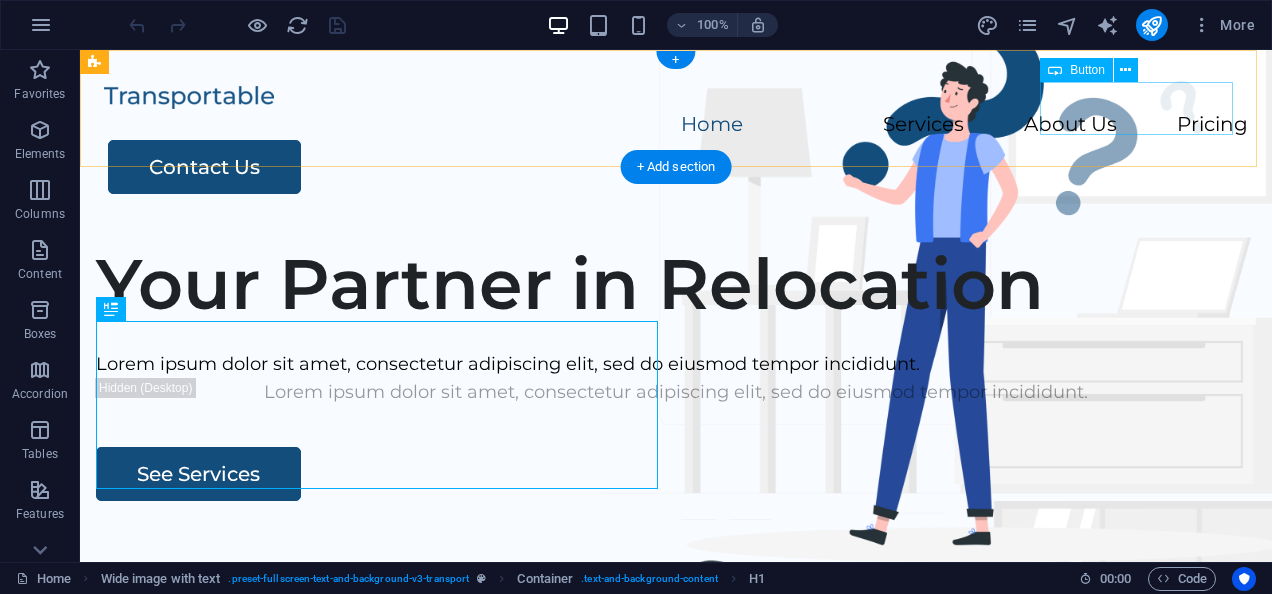 click on "Contact Us" at bounding box center (678, 167) 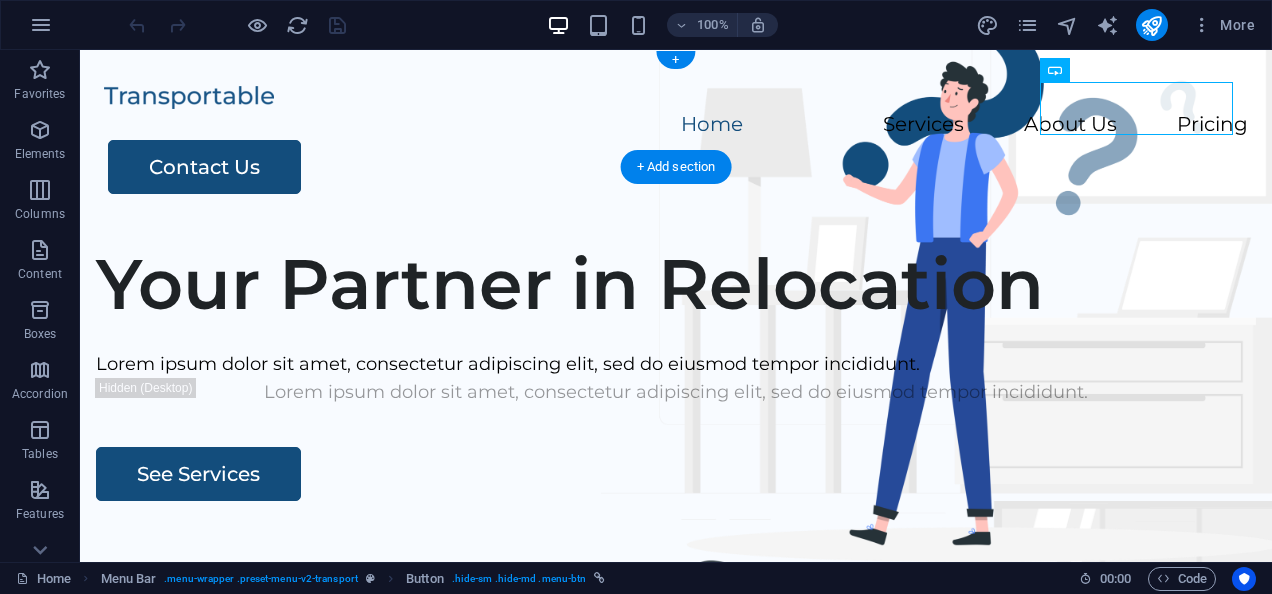 drag, startPoint x: 1072, startPoint y: 101, endPoint x: 1062, endPoint y: 107, distance: 11.661903 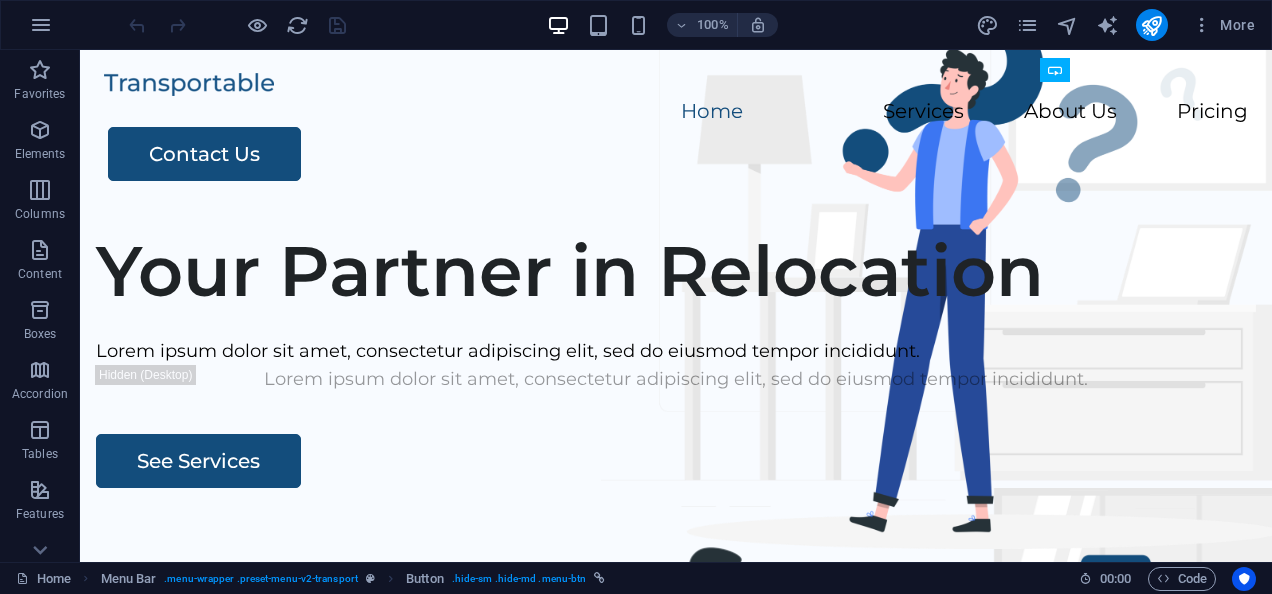 scroll, scrollTop: 0, scrollLeft: 0, axis: both 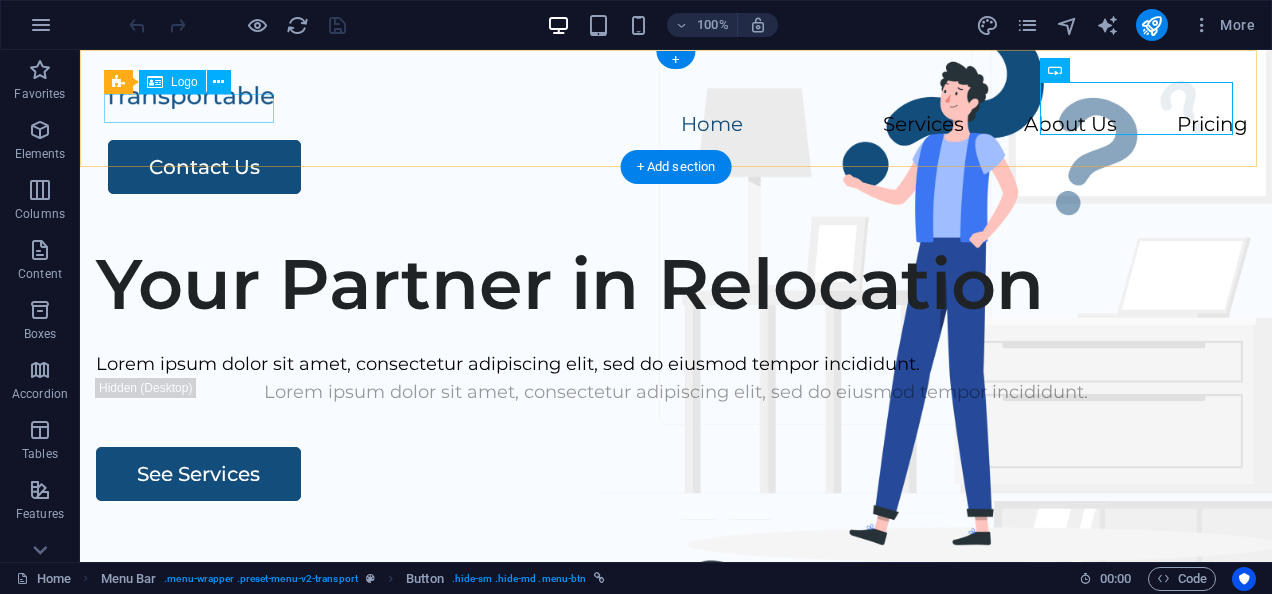 click at bounding box center [676, 96] 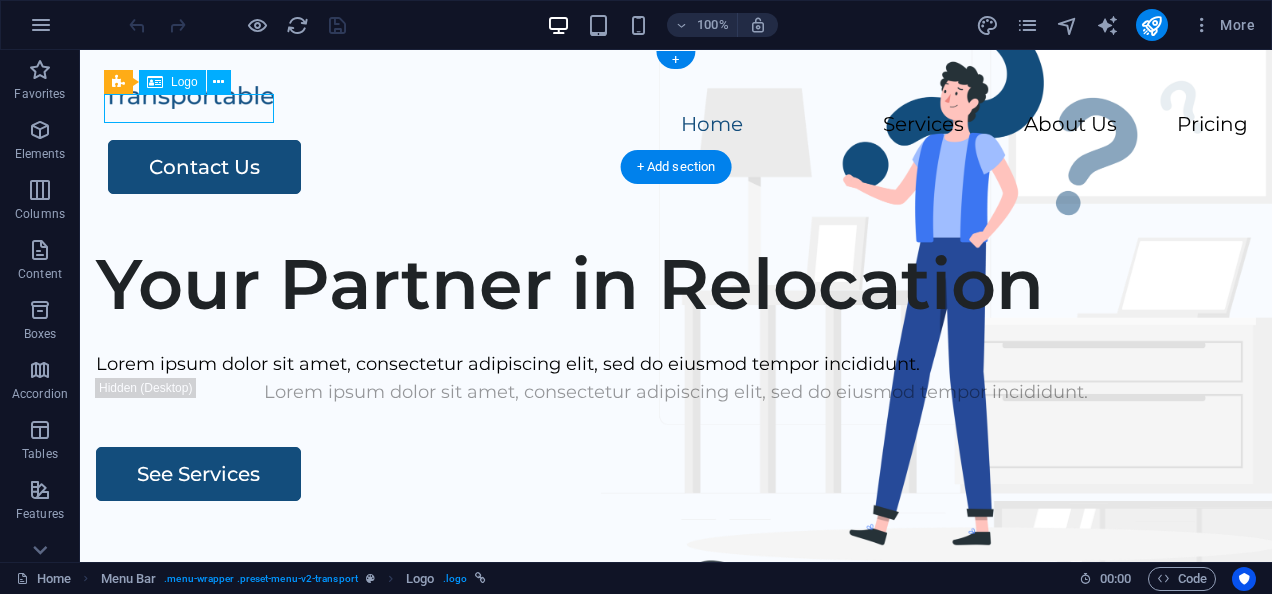 click at bounding box center (676, 96) 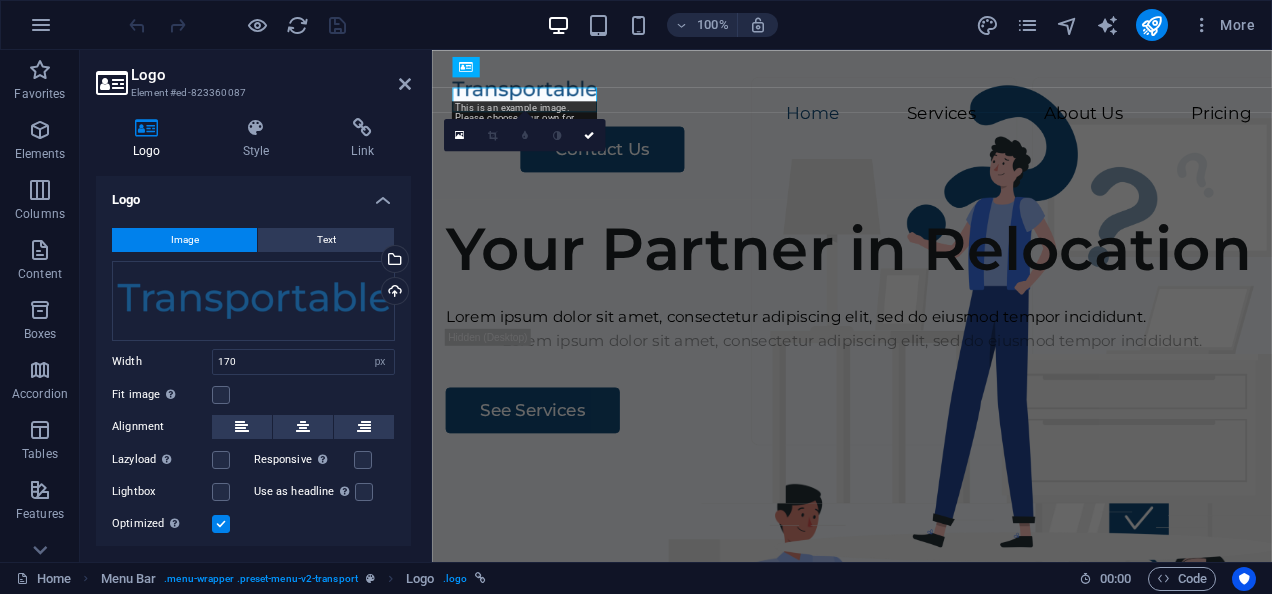 click on "Logo Style Link Logo Image Text Drag files here, click to choose files or select files from Files or our free stock photos & videos Select files from the file manager, stock photos, or upload file(s) Upload Width 170 Default auto px rem % em vh vw Fit image Automatically fit image to a fixed width and height Height Default auto px Alignment Lazyload Loading images after the page loads improves page speed. Responsive Automatically load retina image and smartphone optimized sizes. Lightbox Use as headline The image will be wrapped in an H1 headline tag. Useful for giving alternative text the weight of an H1 headline, e.g. for the logo. Leave unchecked if uncertain. Optimized Images are compressed to improve page speed. Direction Custom X offset 50 px rem % vh vw Y offset 50 px rem % vh vw Edit design Text Float No float Image left Image right Determine how text should behave around the image. Text Alternative text Transportable Template Image caption Menu Bar Element Link None Page External Element Next element" at bounding box center [253, 332] 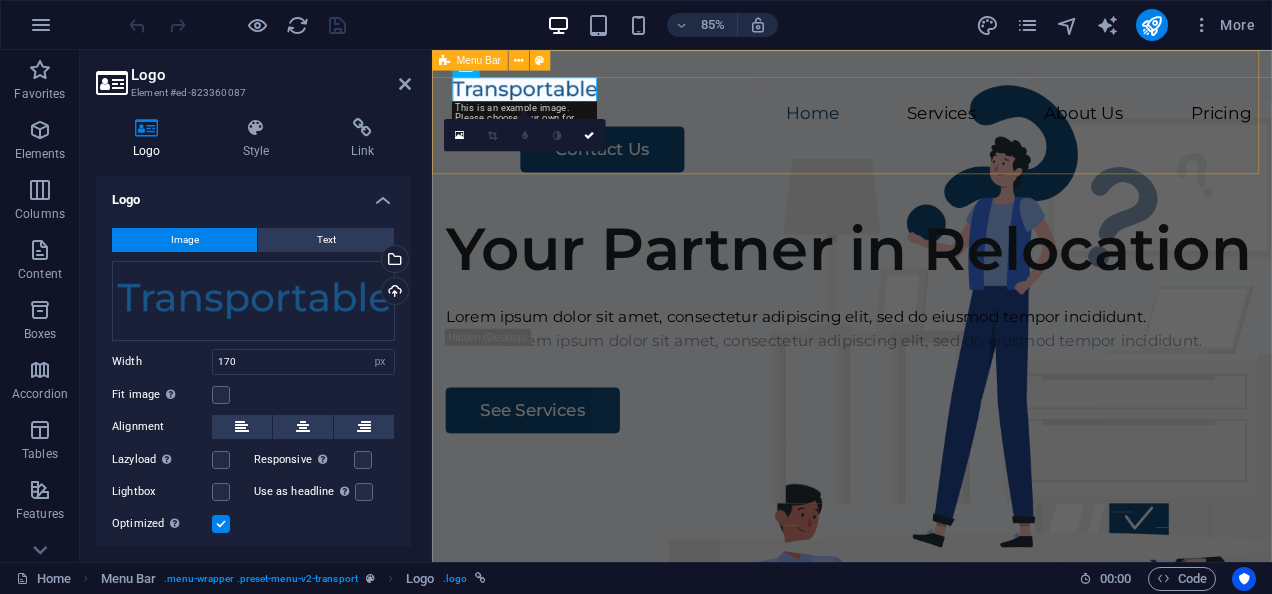 click on "Home Services About Us Pricing Contact Us" at bounding box center [926, 138] 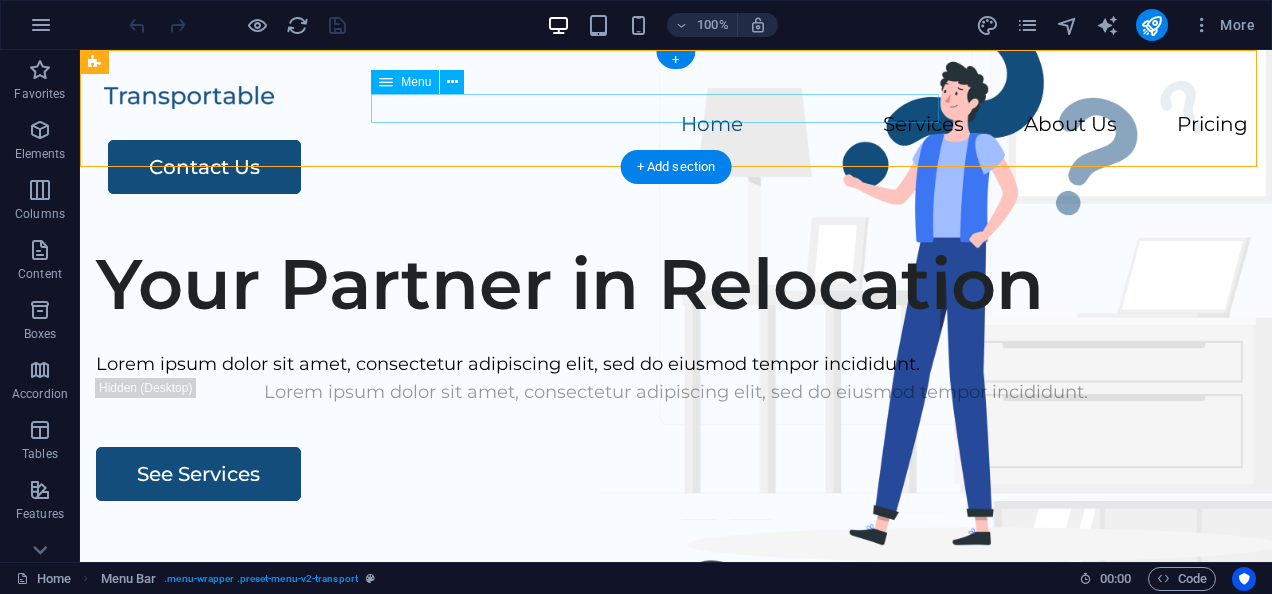 click on "Home Services About Us Pricing" at bounding box center (676, 125) 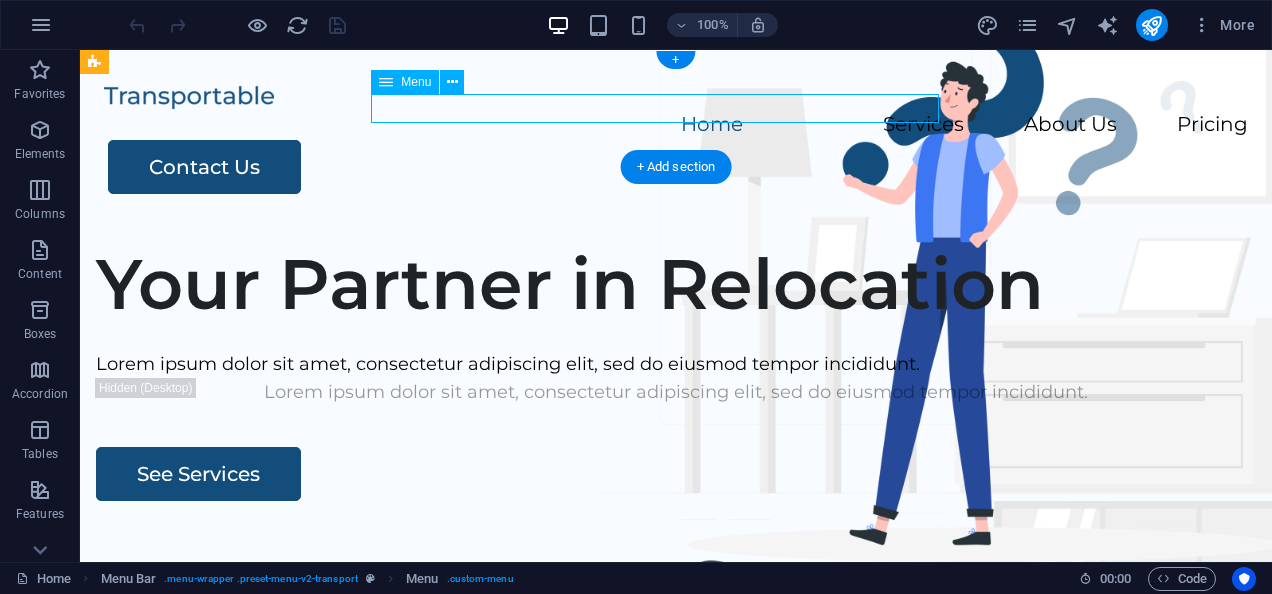 click on "Home Services About Us Pricing" at bounding box center (676, 125) 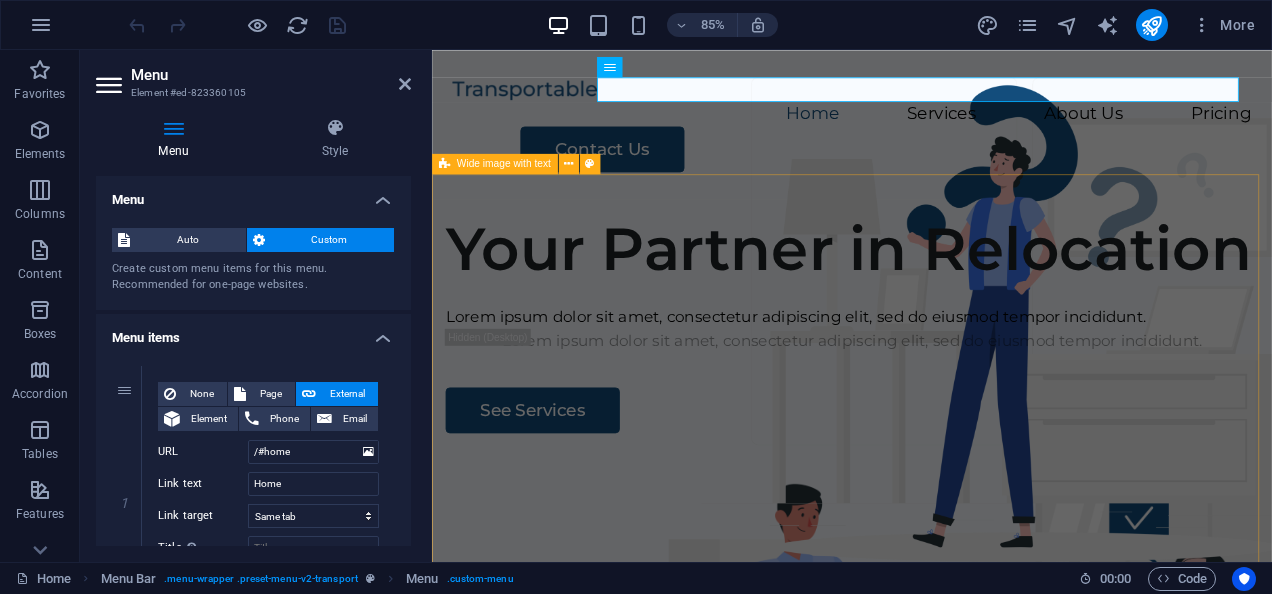 click on "Your Partner in Relocation Lorem ipsum dolor sit amet, consectetur adipiscing elit, sed do eiusmod tempor incididunt.  Lorem ipsum dolor sit amet, consectetur adipiscing elit, sed do eiusmod tempor incididunt.  See Services" at bounding box center (926, 609) 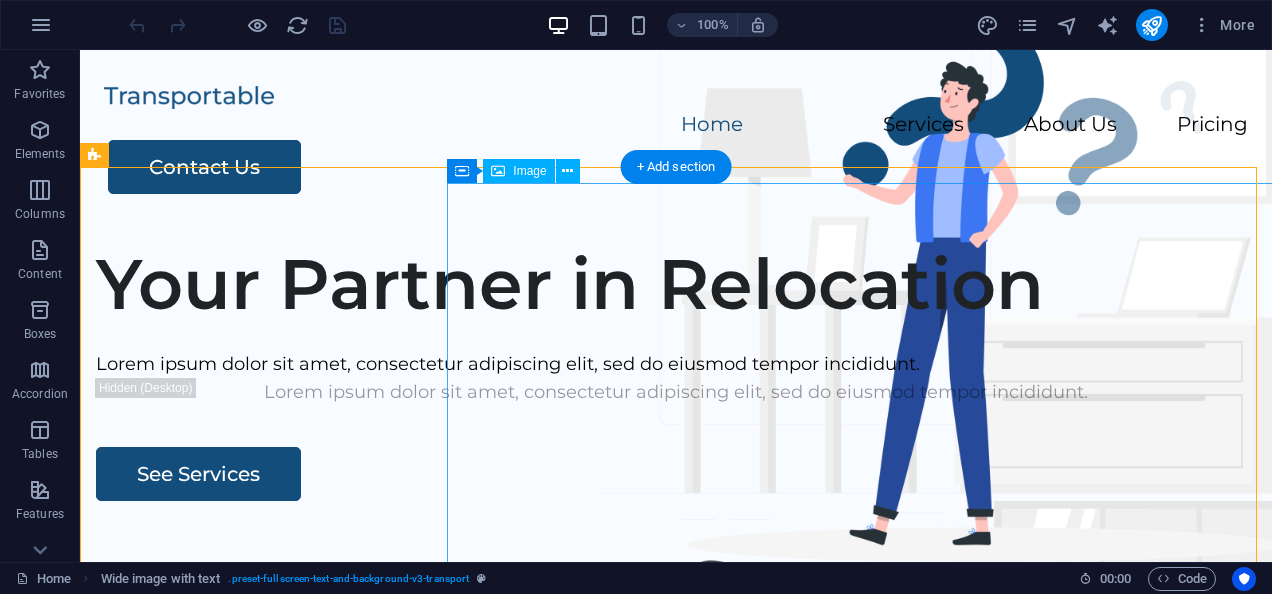 click at bounding box center [937, 836] 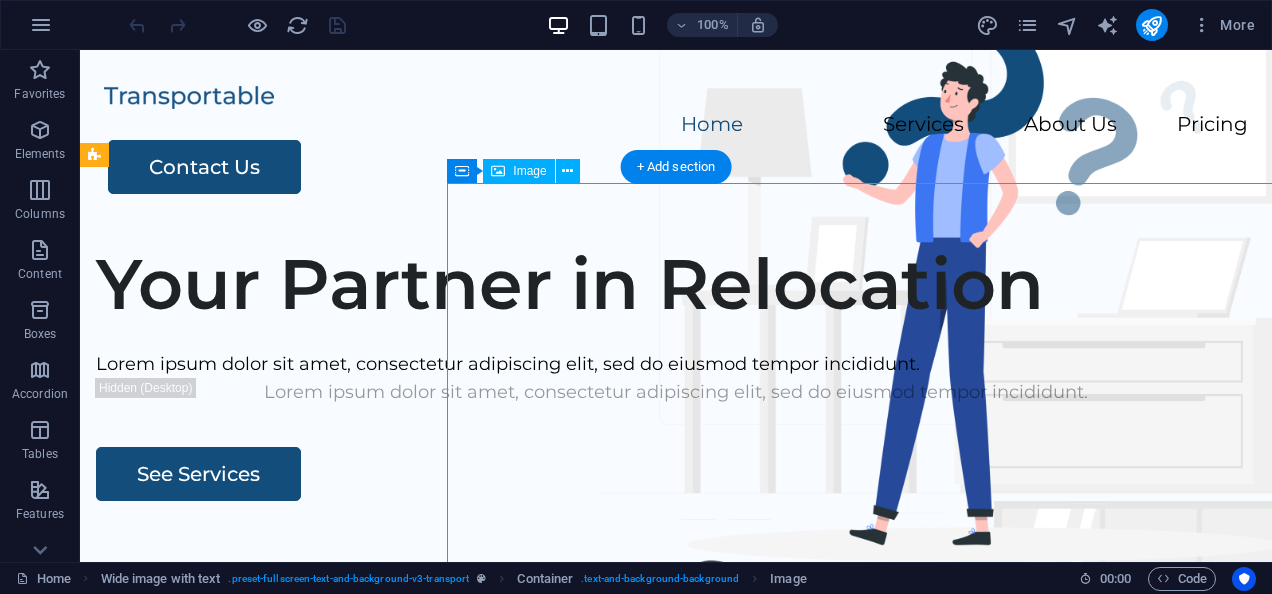 drag, startPoint x: 789, startPoint y: 299, endPoint x: 637, endPoint y: 291, distance: 152.21039 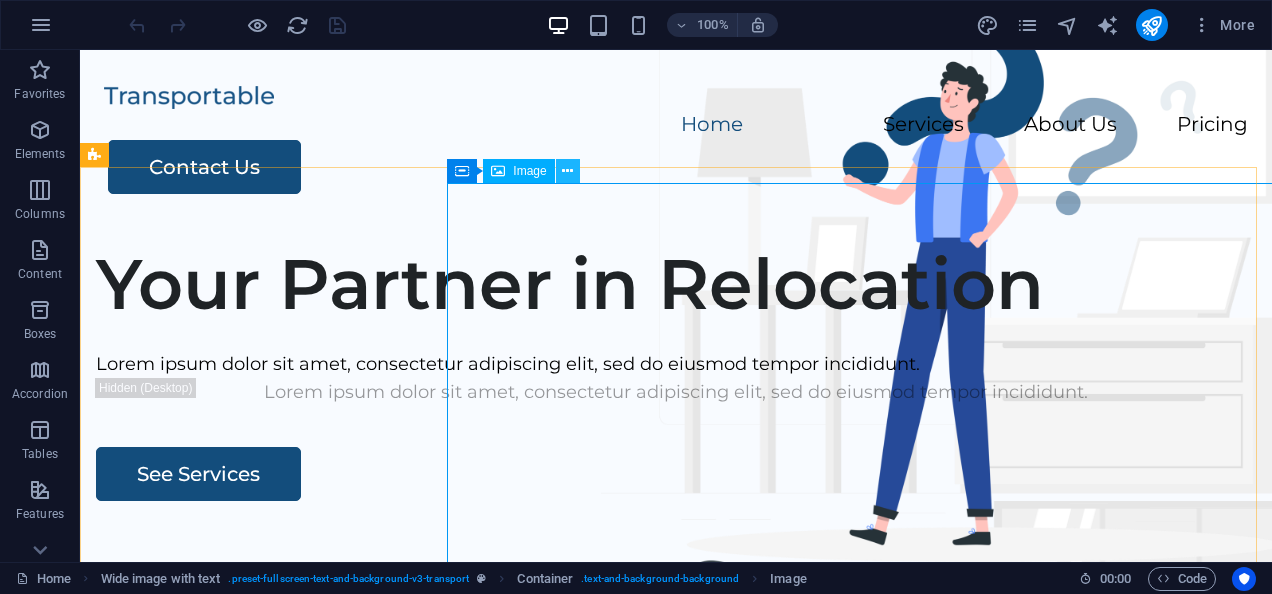 click at bounding box center (567, 171) 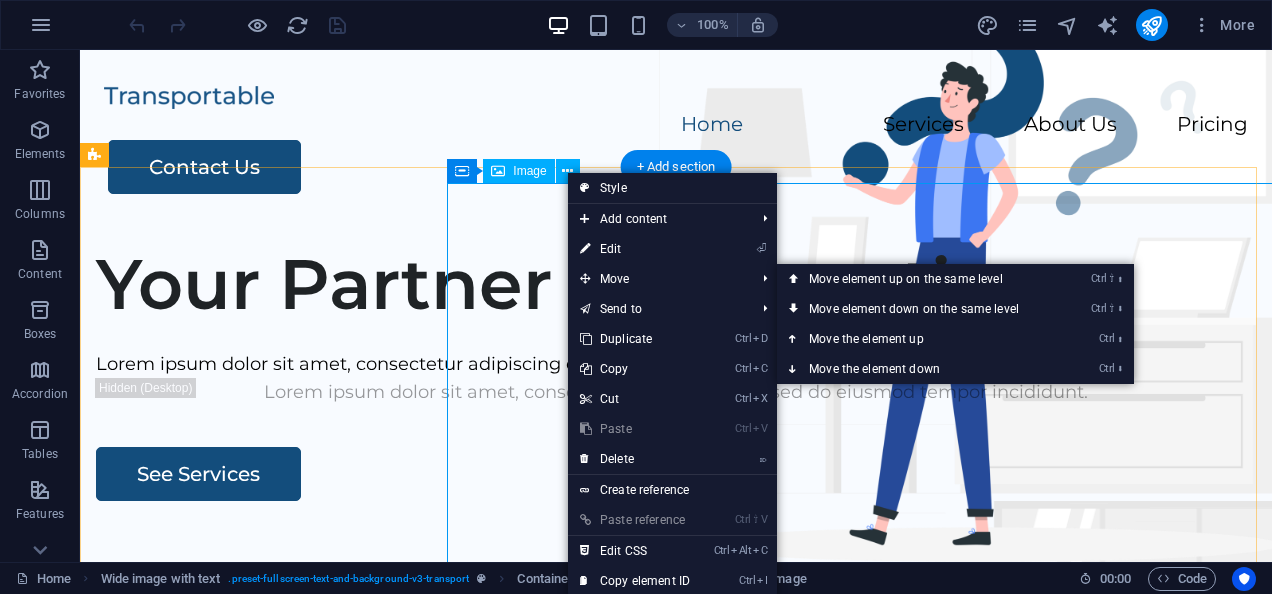 click at bounding box center [937, 836] 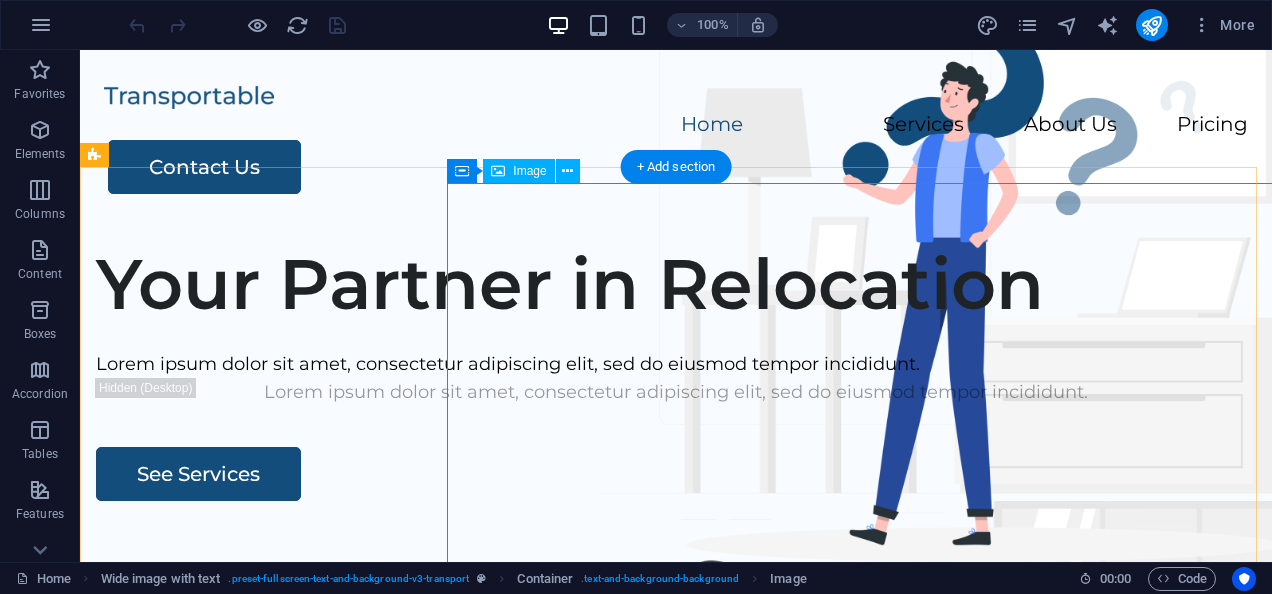 click at bounding box center [937, 836] 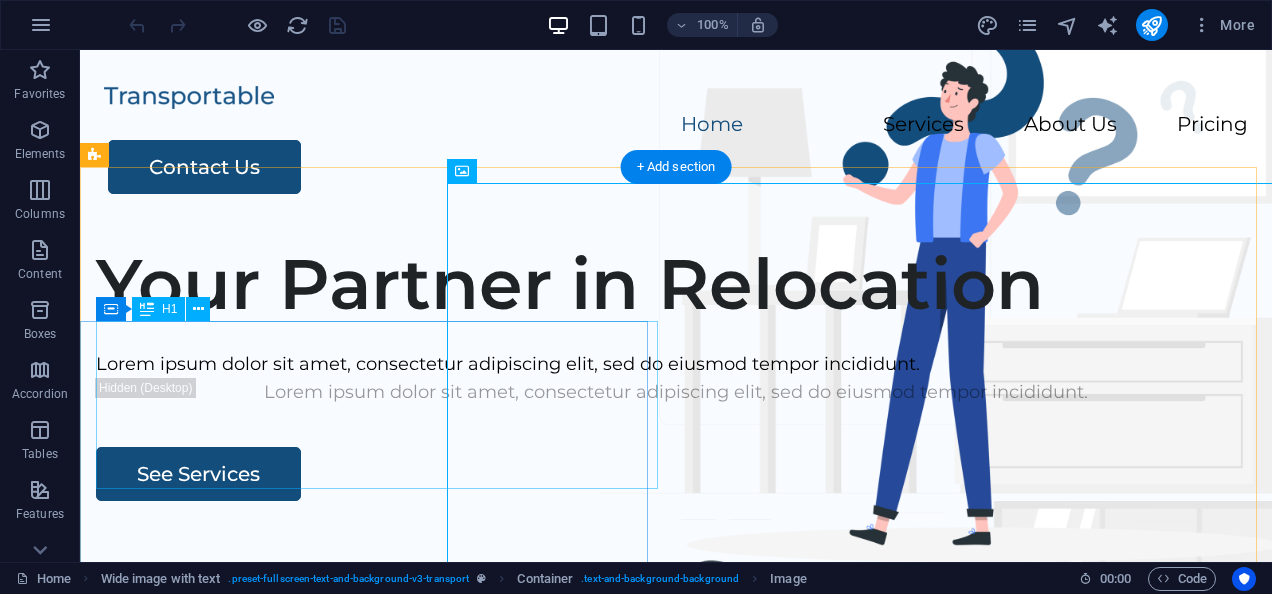 click on "Your Partner in Relocation" at bounding box center (676, 284) 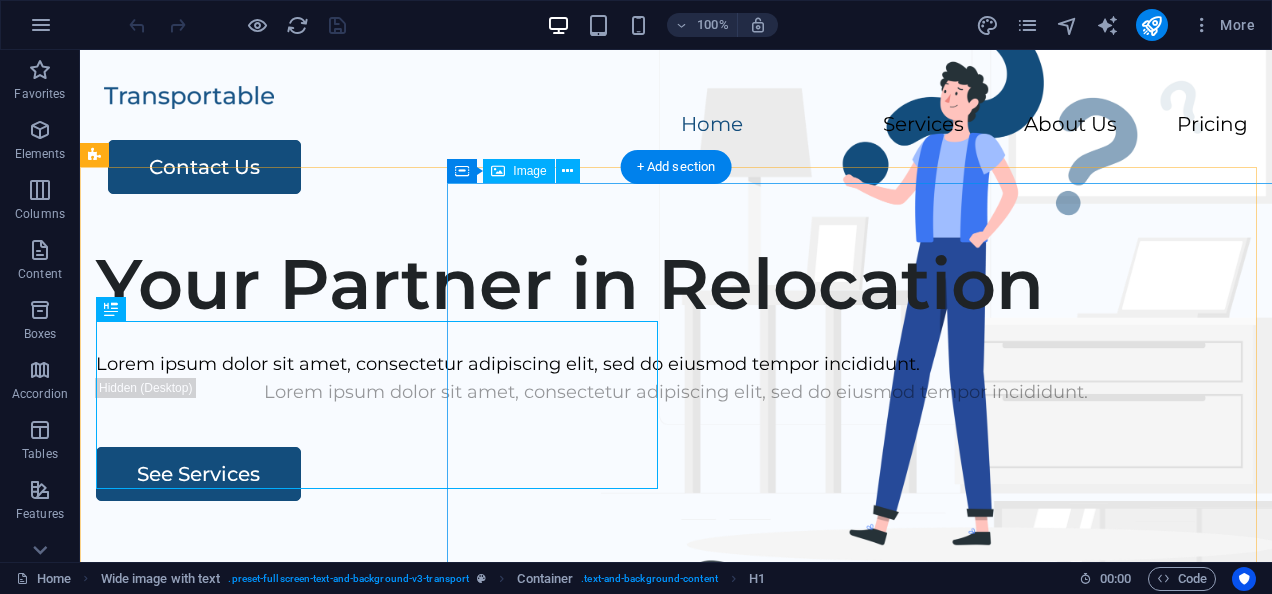 click at bounding box center (937, 836) 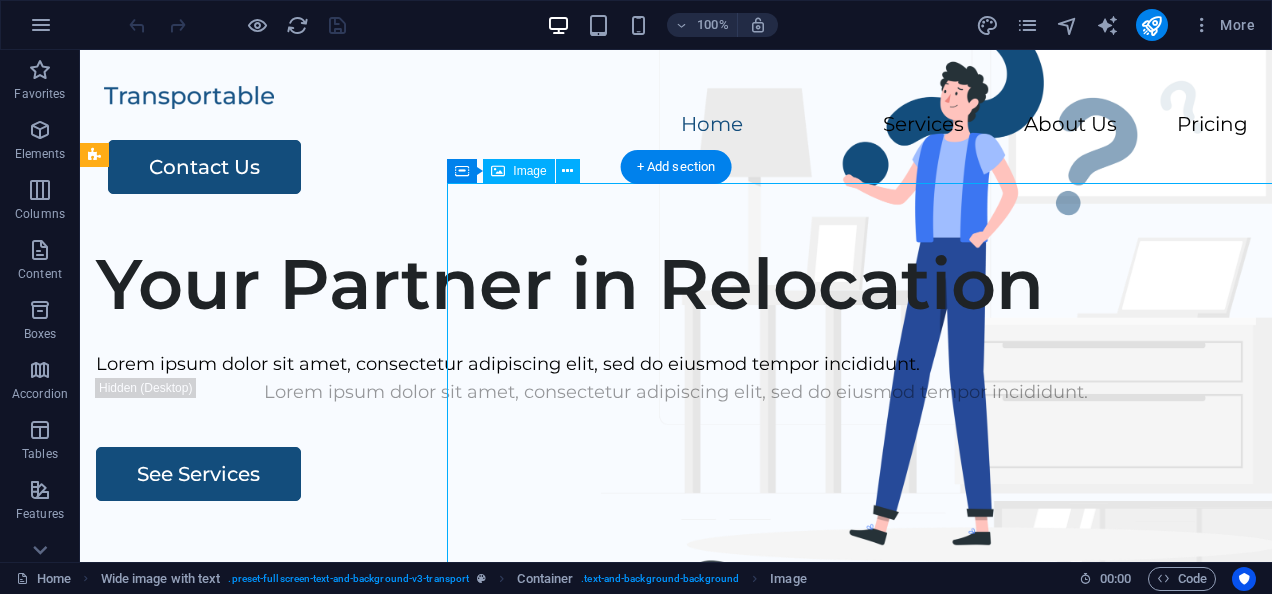 click at bounding box center (937, 836) 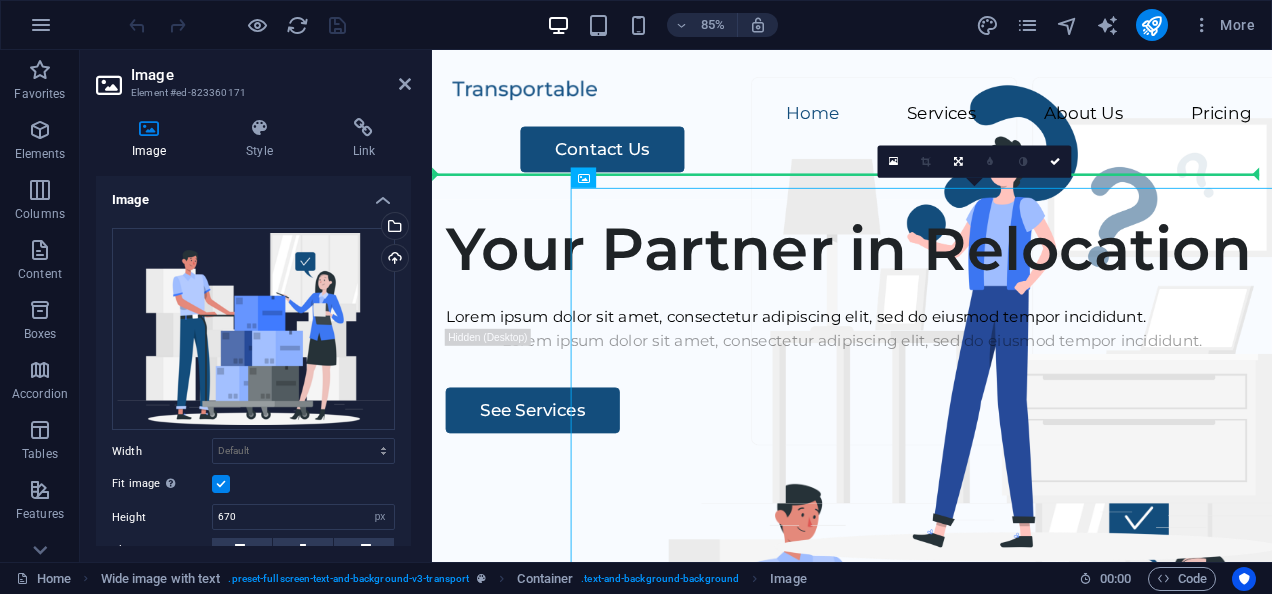 drag, startPoint x: 791, startPoint y: 271, endPoint x: 483, endPoint y: 262, distance: 308.13147 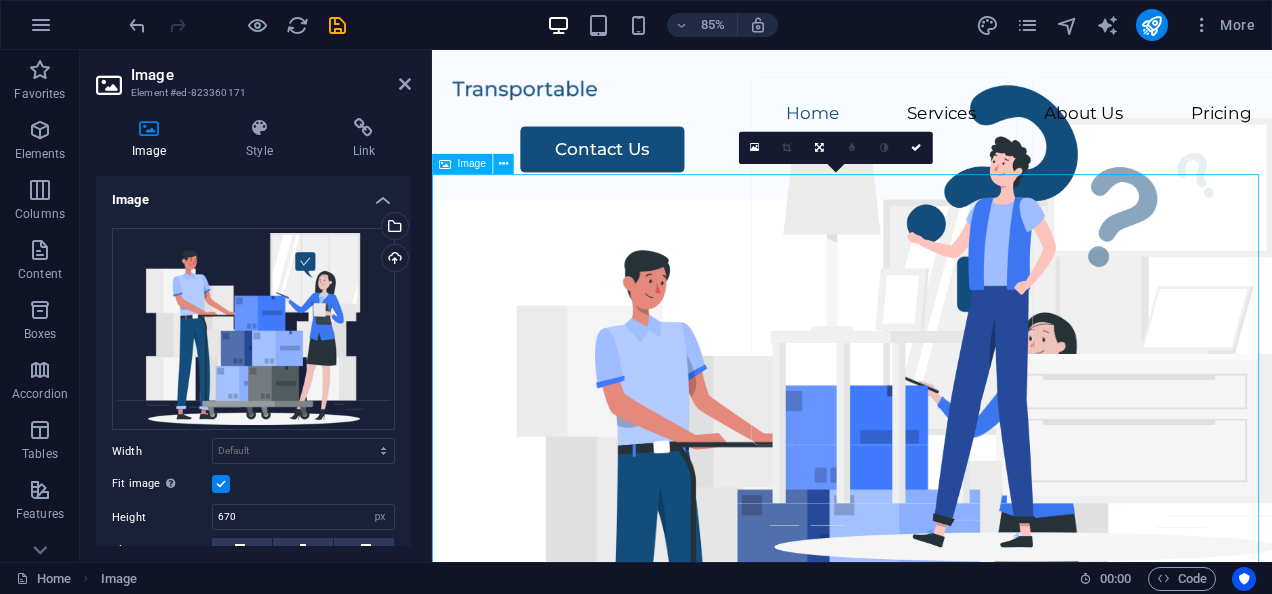 drag, startPoint x: 687, startPoint y: 286, endPoint x: 541, endPoint y: 277, distance: 146.27713 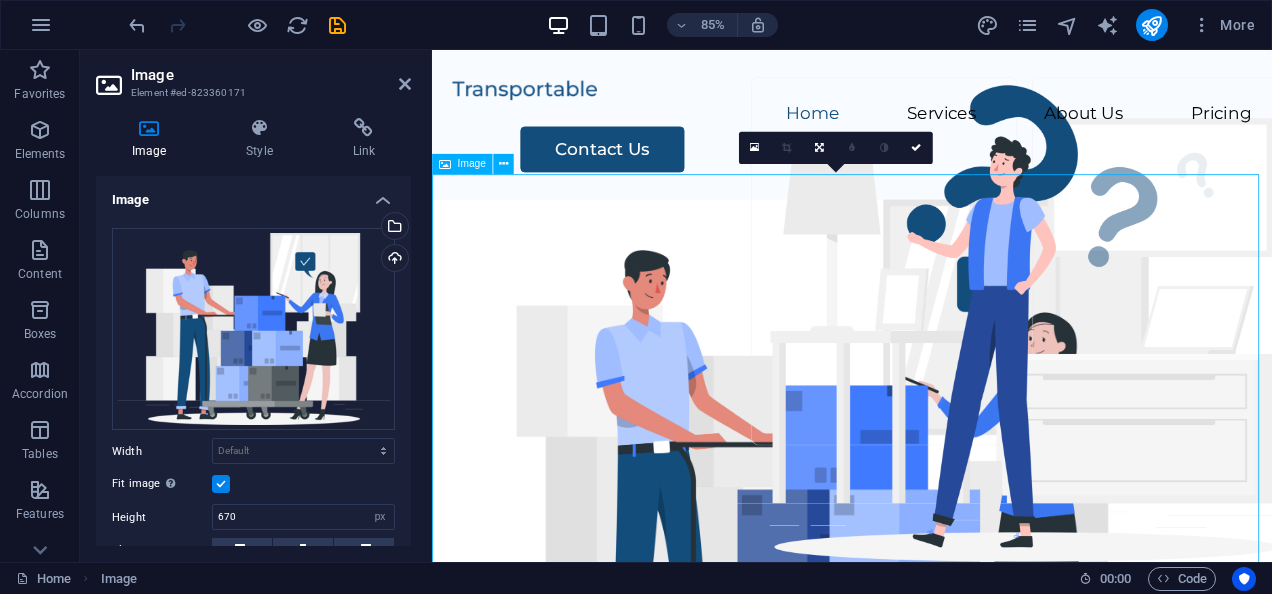 click at bounding box center (926, 561) 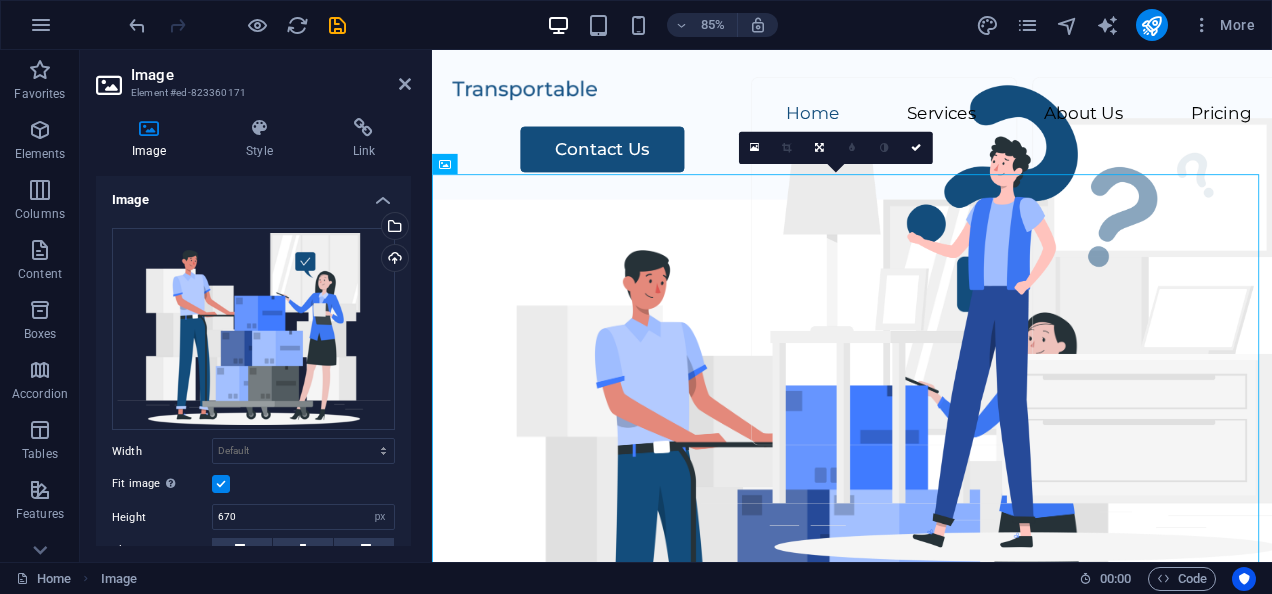 click on "Image" at bounding box center [271, 75] 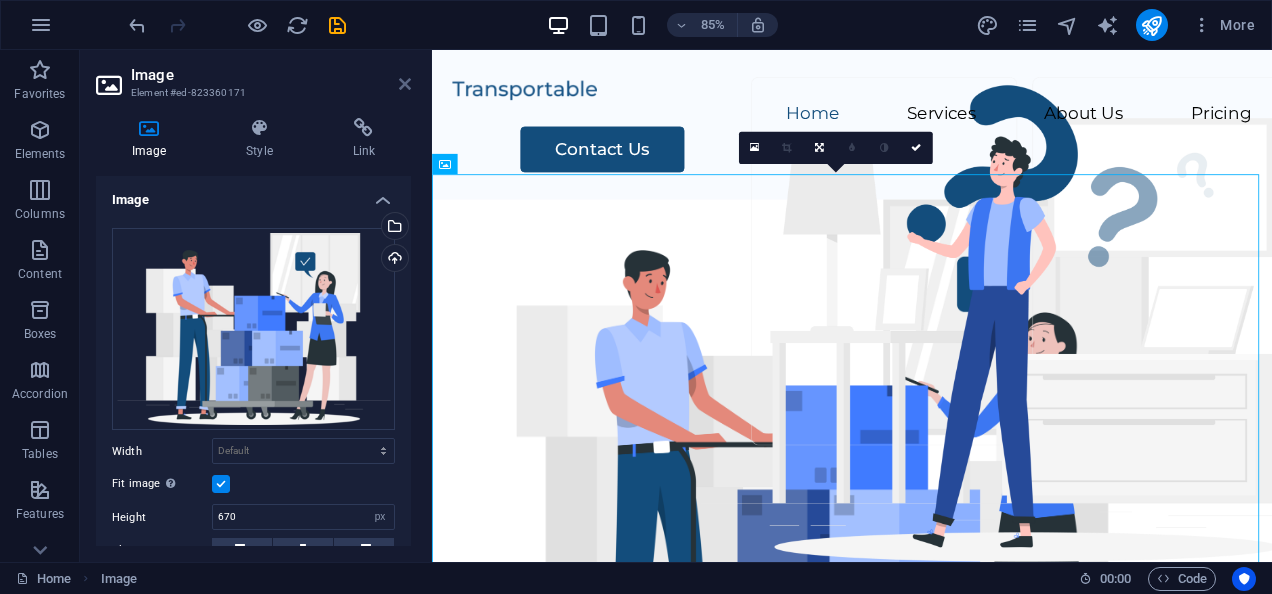 click at bounding box center [405, 84] 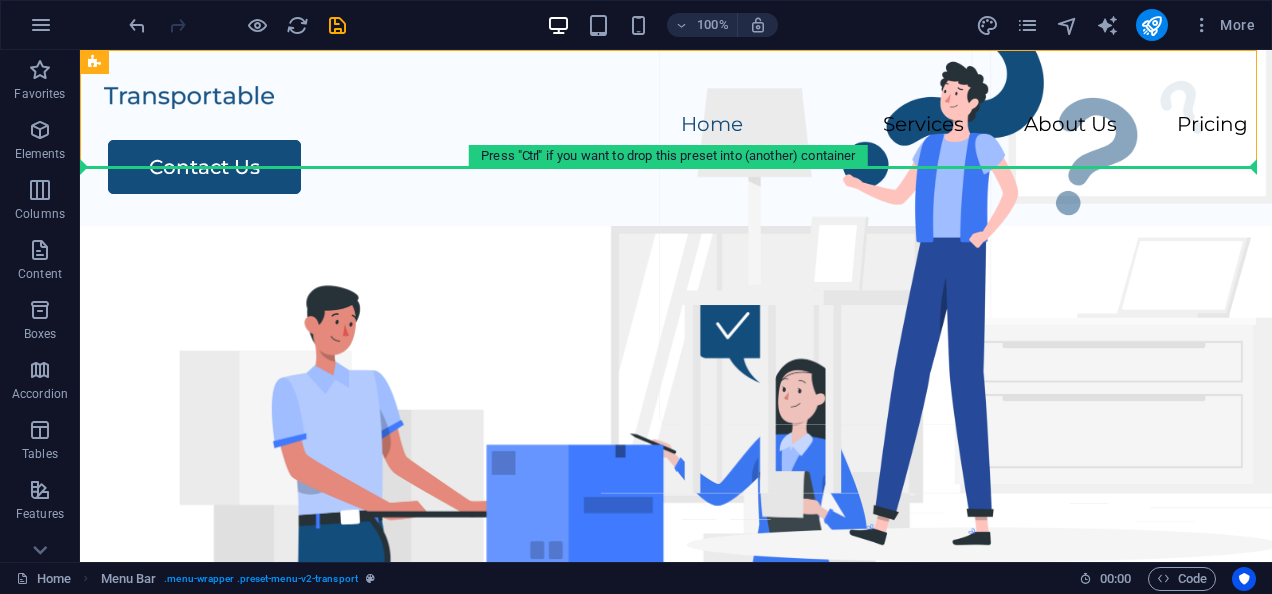 drag, startPoint x: 1256, startPoint y: 96, endPoint x: 1256, endPoint y: 170, distance: 74 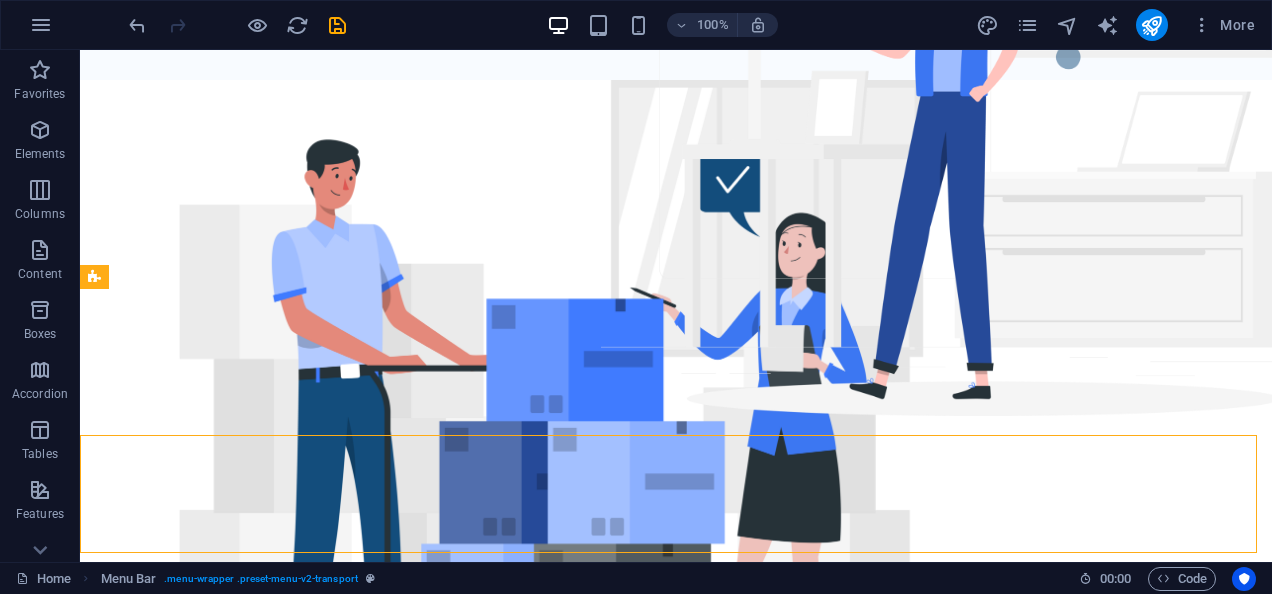 scroll, scrollTop: 0, scrollLeft: 0, axis: both 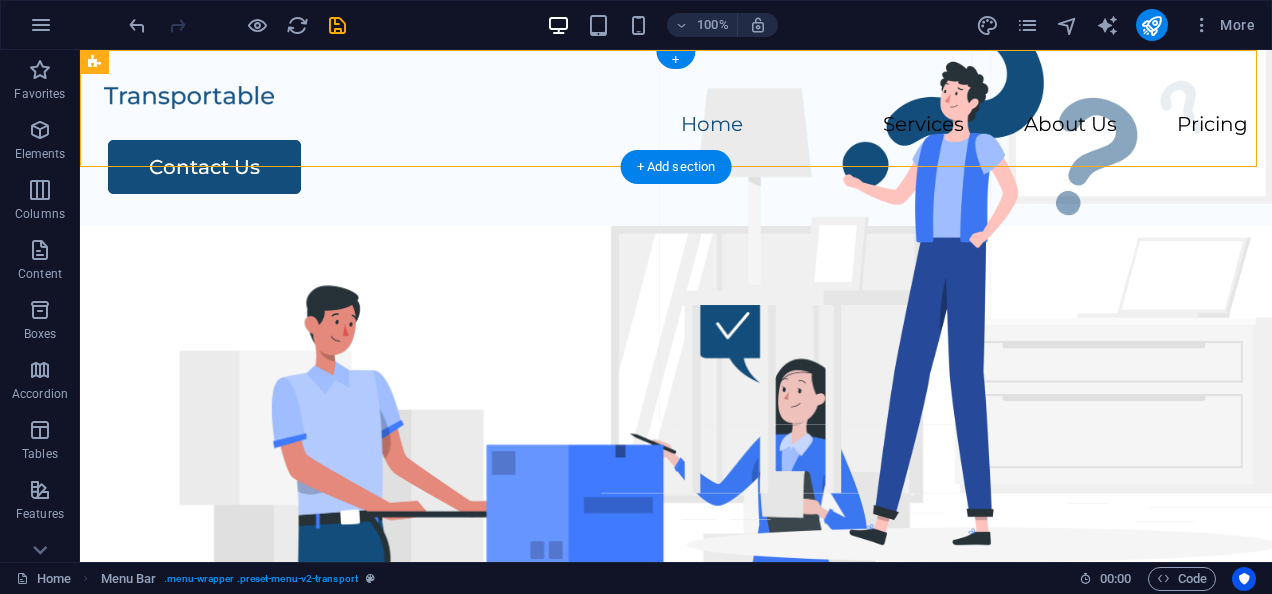 click at bounding box center [676, 96] 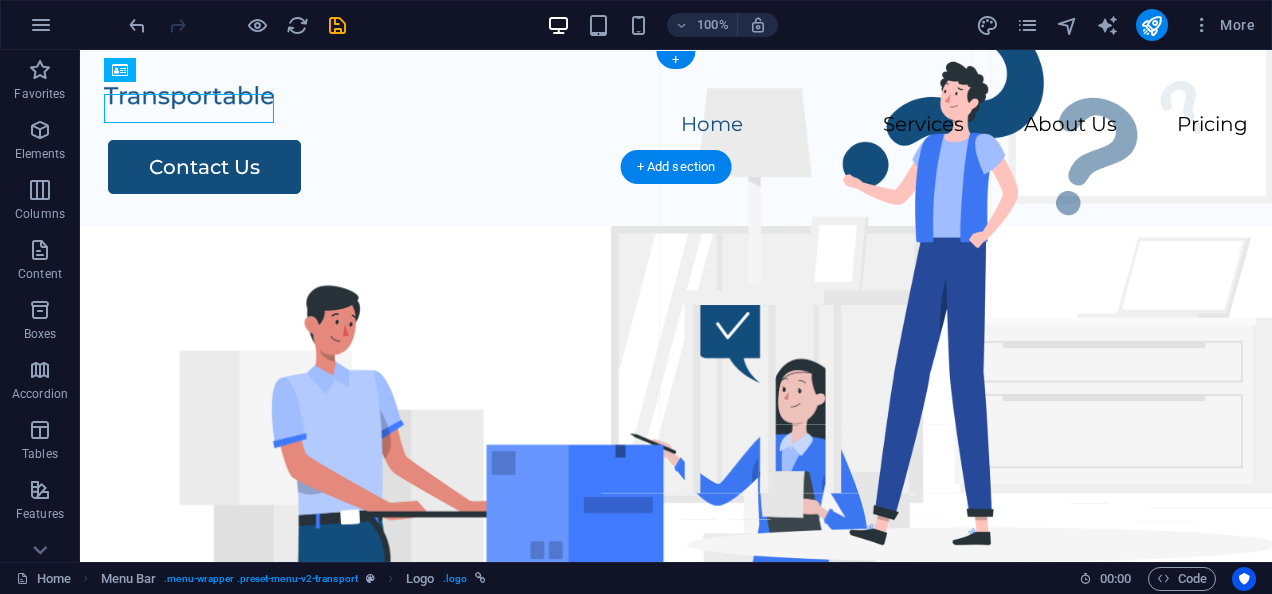 click at bounding box center [676, 96] 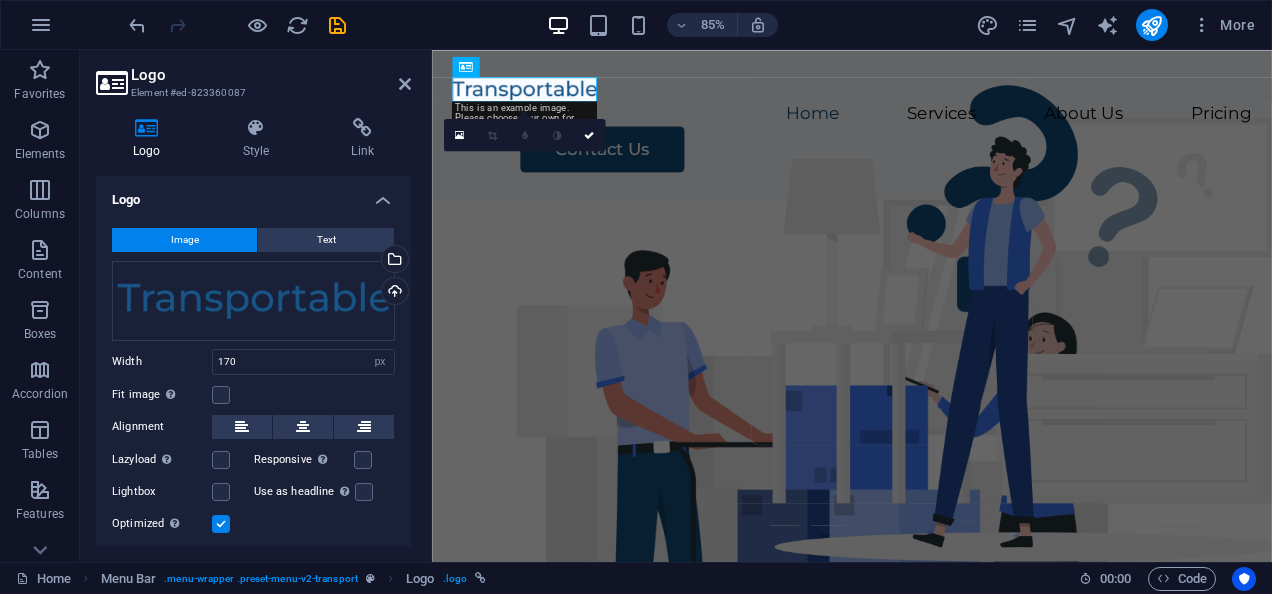 click on "Logo Style Link Logo Image Text Drag files here, click to choose files or select files from Files or our free stock photos & videos Select files from the file manager, stock photos, or upload file(s) Upload Width 170 Default auto px rem % em vh vw Fit image Automatically fit image to a fixed width and height Height Default auto px Alignment Lazyload Loading images after the page loads improves page speed. Responsive Automatically load retina image and smartphone optimized sizes. Lightbox Use as headline The image will be wrapped in an H1 headline tag. Useful for giving alternative text the weight of an H1 headline, e.g. for the logo. Leave unchecked if uncertain. Optimized Images are compressed to improve page speed. Position Direction Custom X offset 50 px rem % vh vw Y offset 50 px rem % vh vw Edit design Text Float No float Image left Image right Determine how text should behave around the image. Text Alternative text Transportable Template Image caption Paragraph Format Normal Heading 1 Heading 2 Code 8 9" at bounding box center (253, 332) 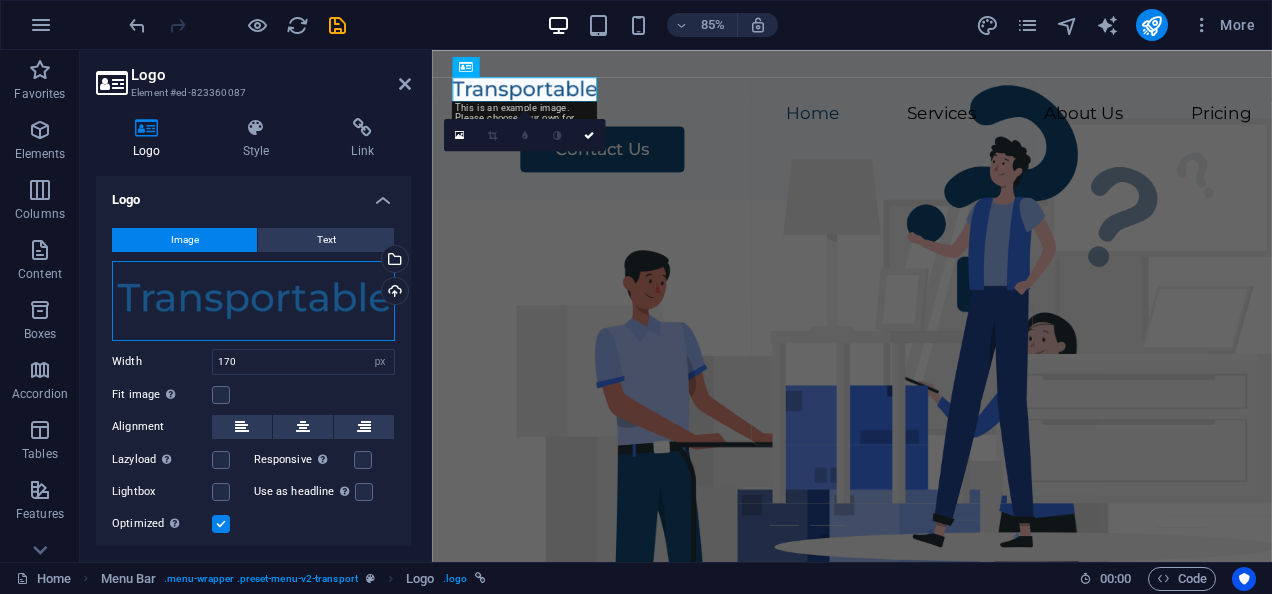 click on "Drag files here, click to choose files or select files from Files or our free stock photos & videos" at bounding box center [253, 301] 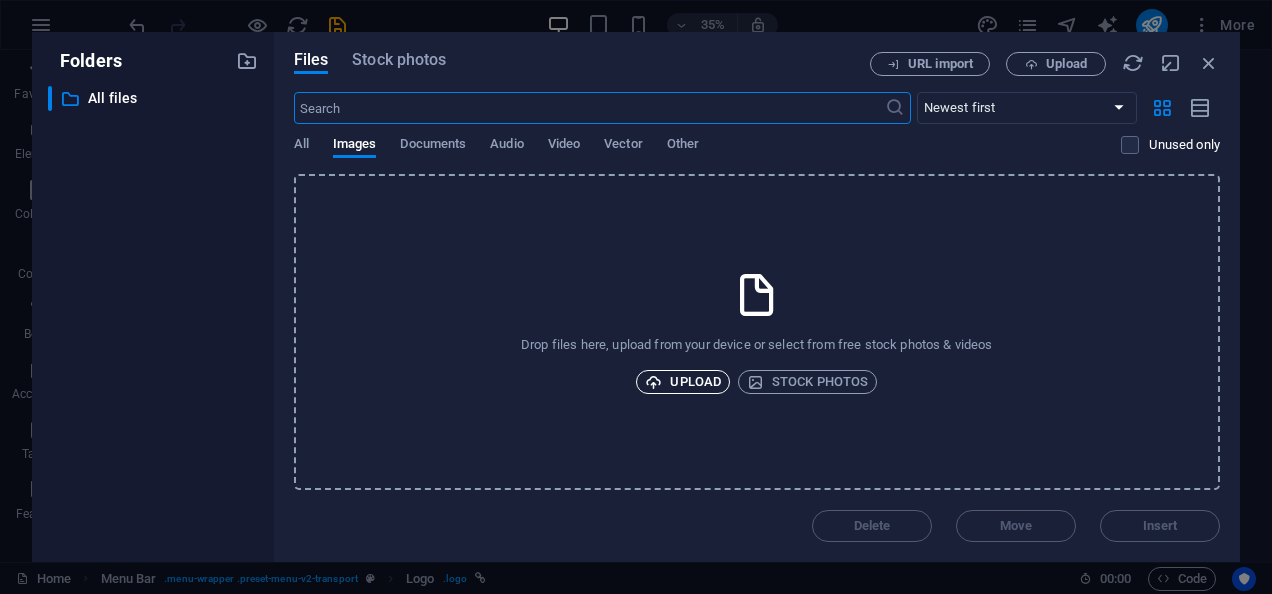 click on "Upload" at bounding box center [683, 382] 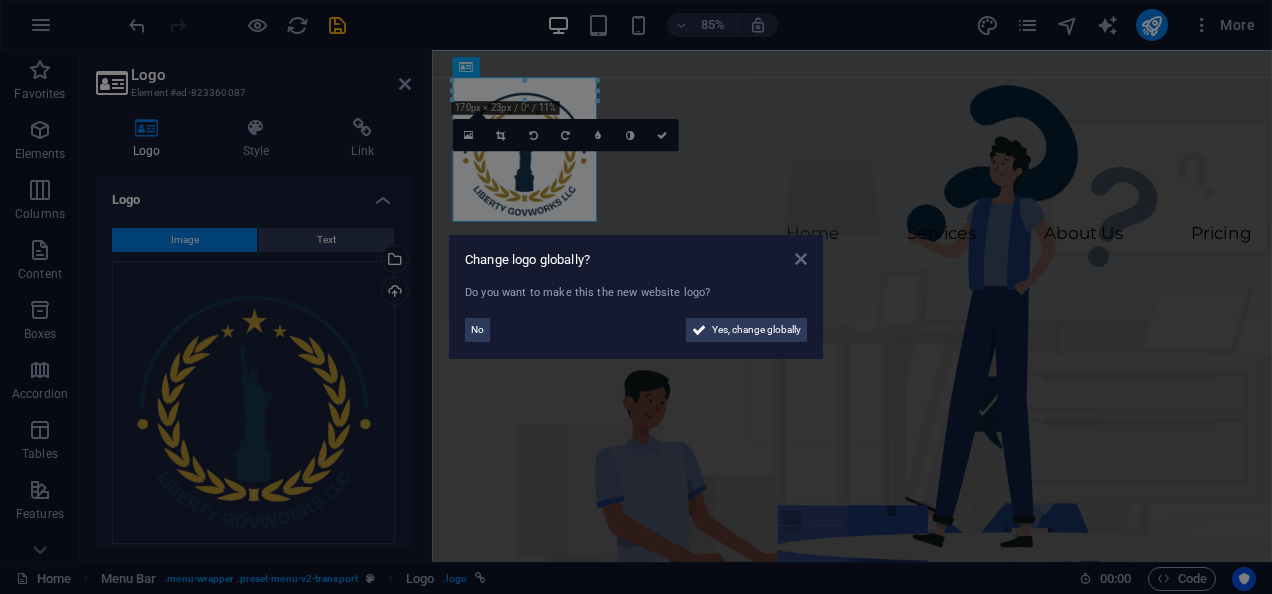 click at bounding box center (801, 259) 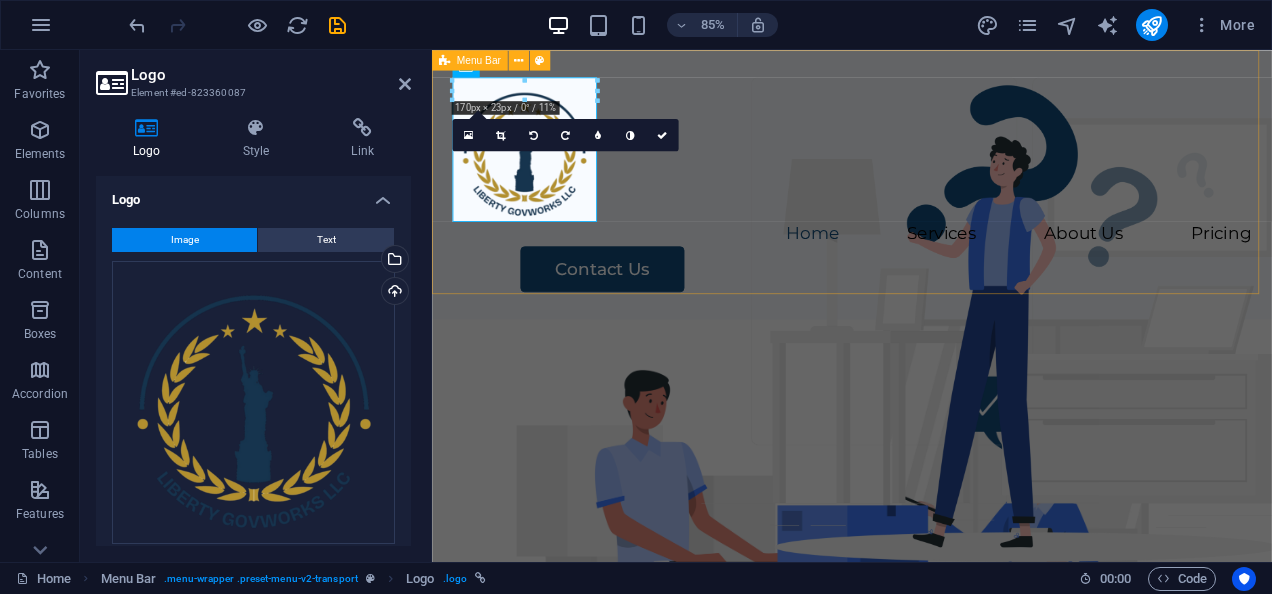 click on "Home Services About Us Pricing Contact Us" at bounding box center (926, 208) 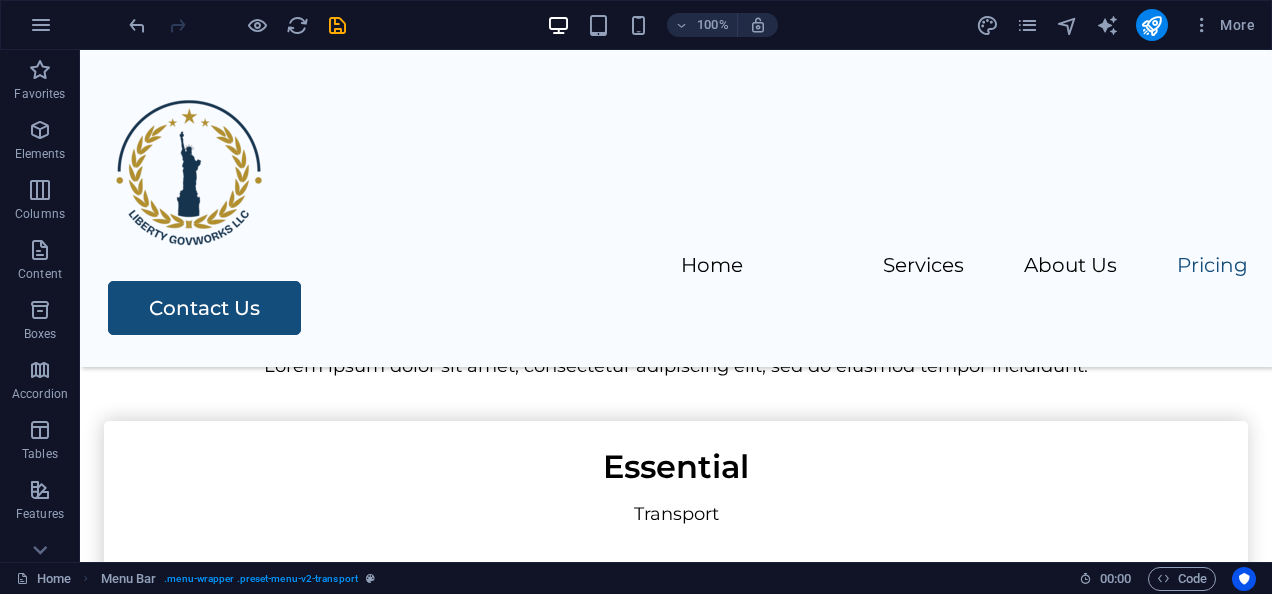 scroll, scrollTop: 4436, scrollLeft: 0, axis: vertical 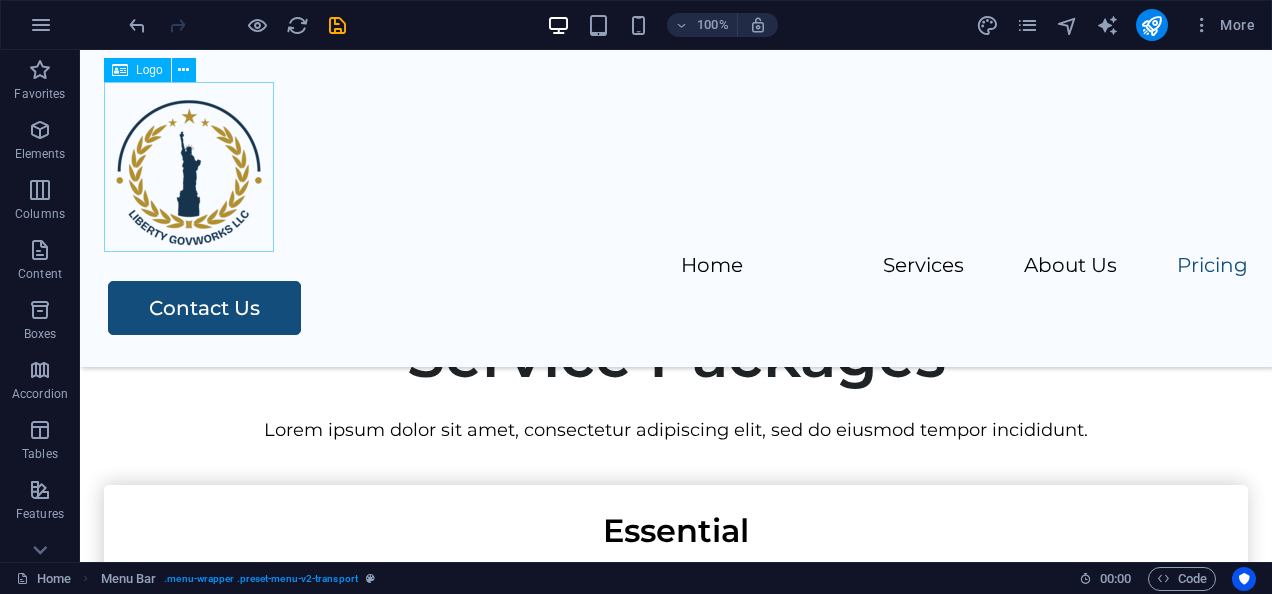 click at bounding box center (676, 167) 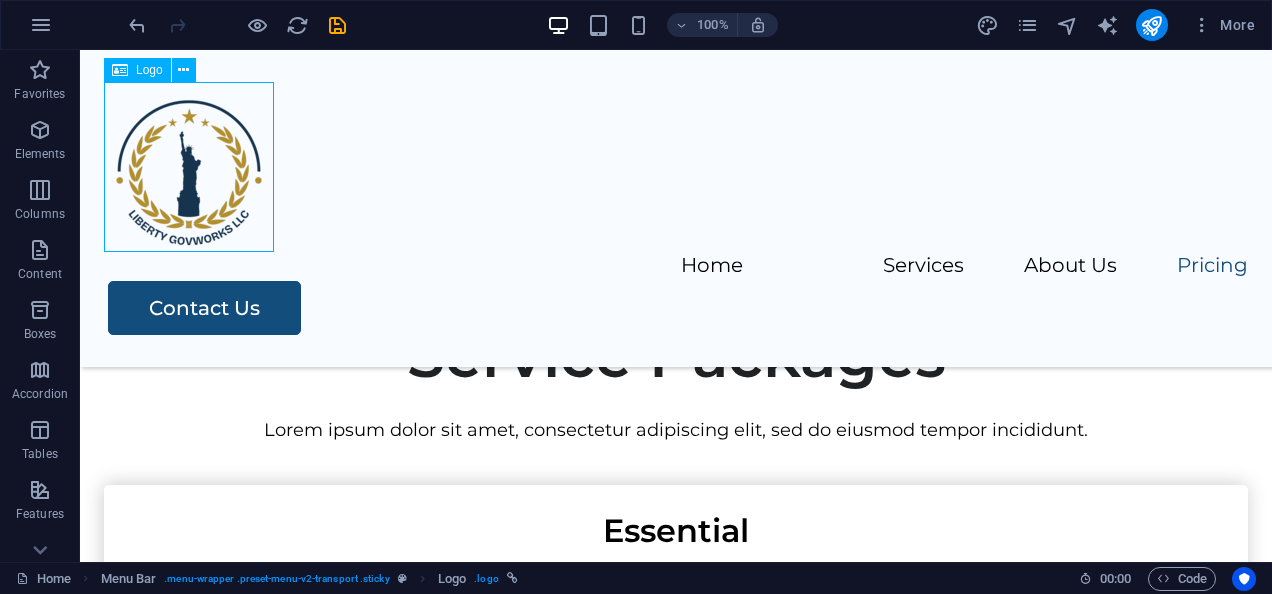 click at bounding box center (676, 167) 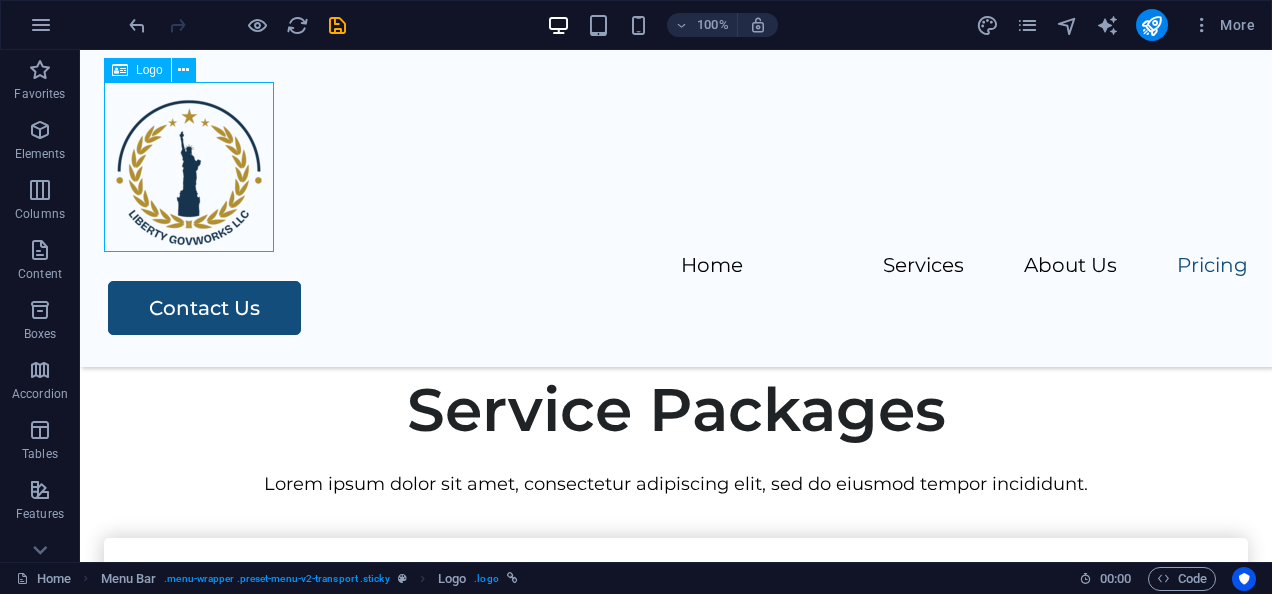scroll, scrollTop: 4482, scrollLeft: 0, axis: vertical 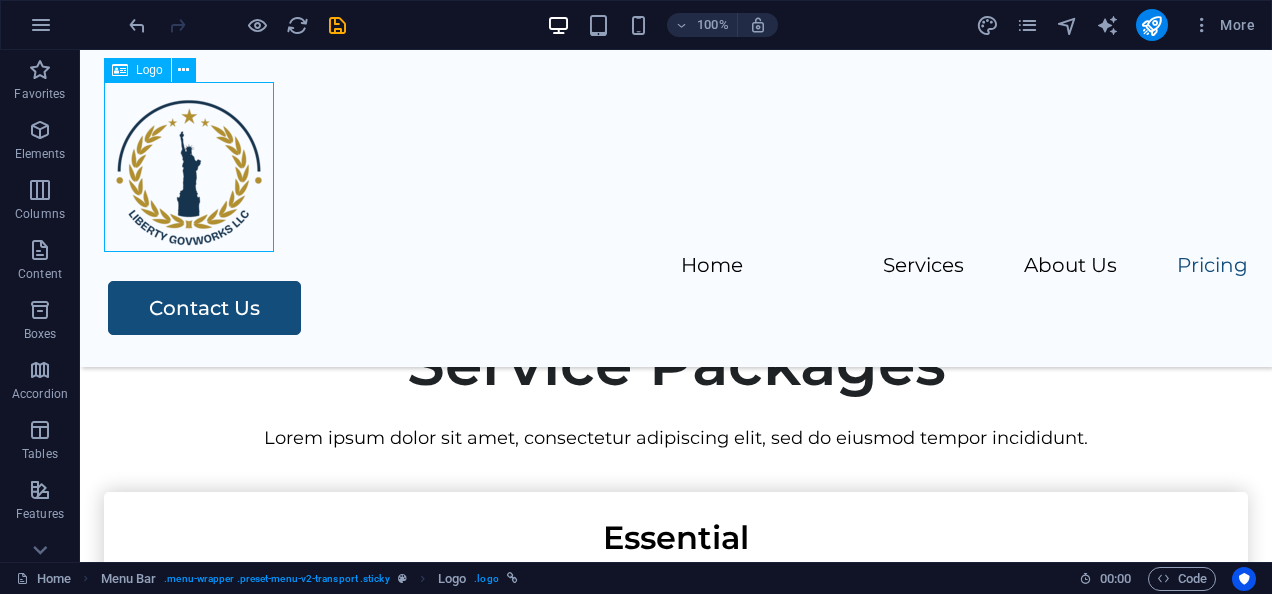 select on "px" 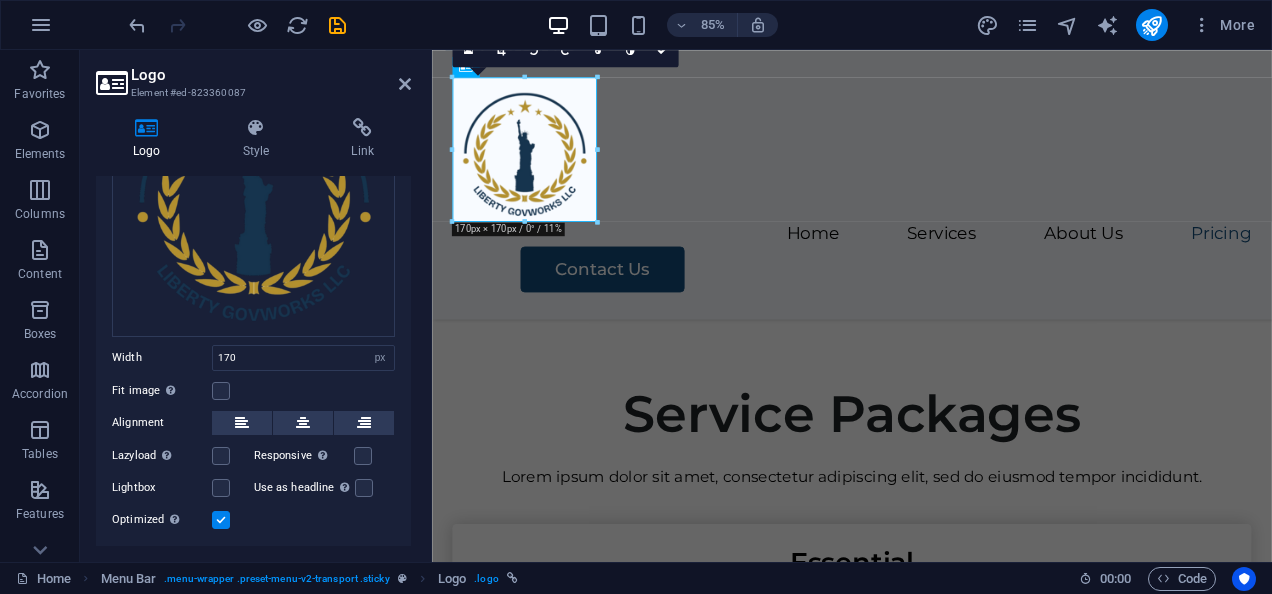 scroll, scrollTop: 202, scrollLeft: 0, axis: vertical 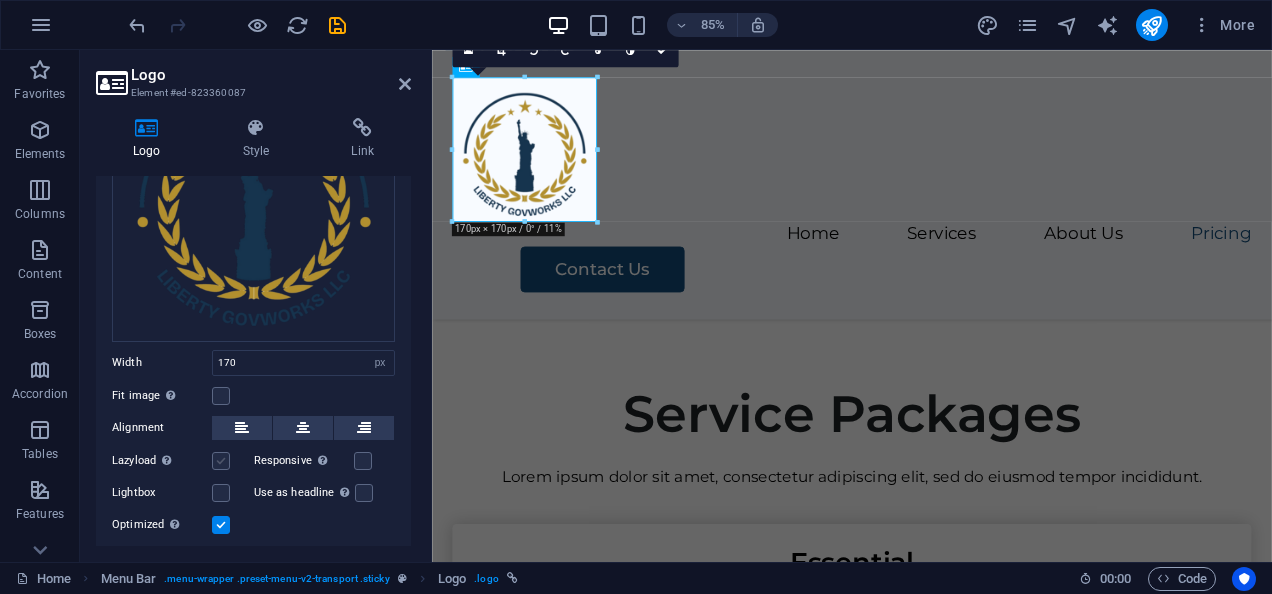 click at bounding box center (221, 461) 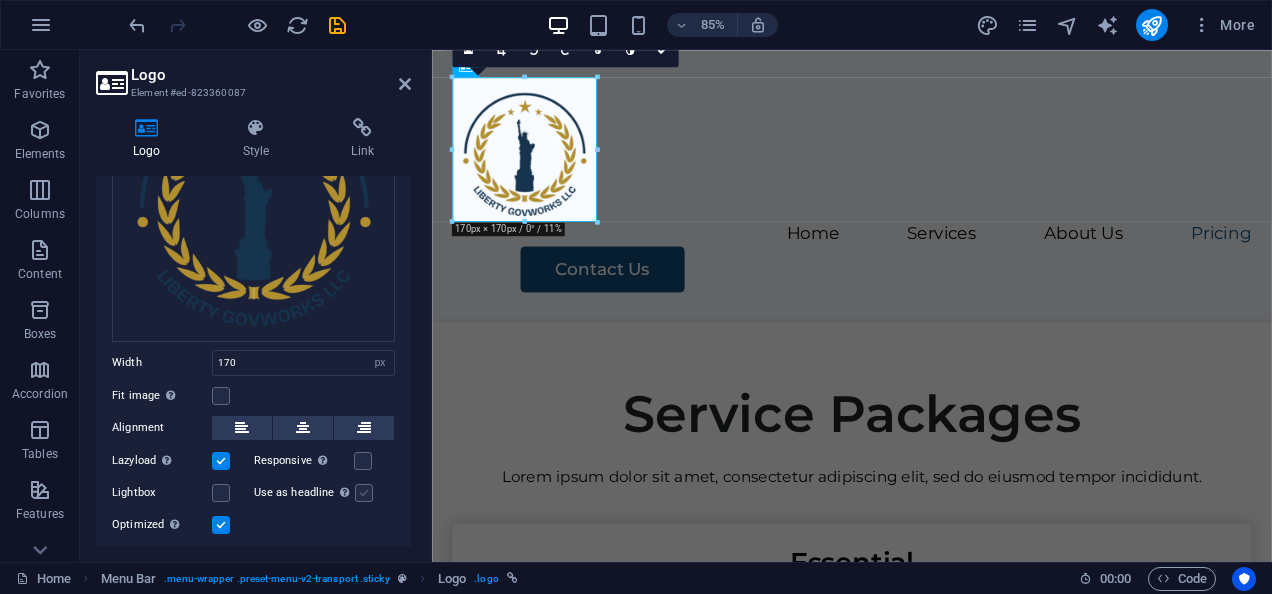 click at bounding box center (364, 493) 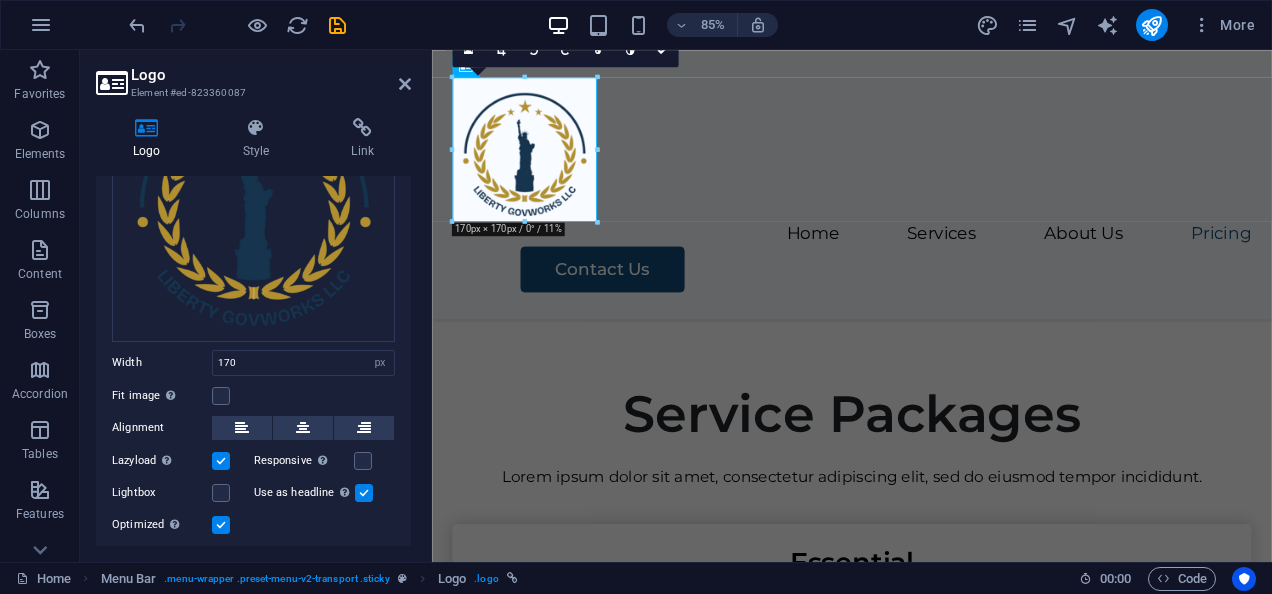click at bounding box center (364, 493) 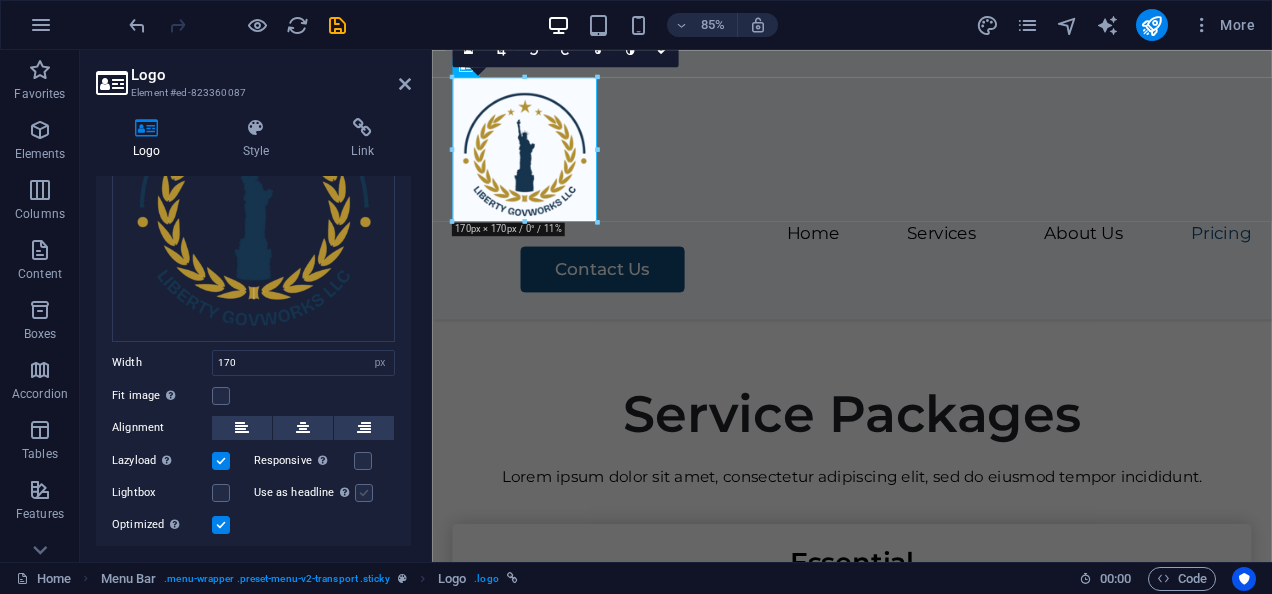 click at bounding box center [364, 493] 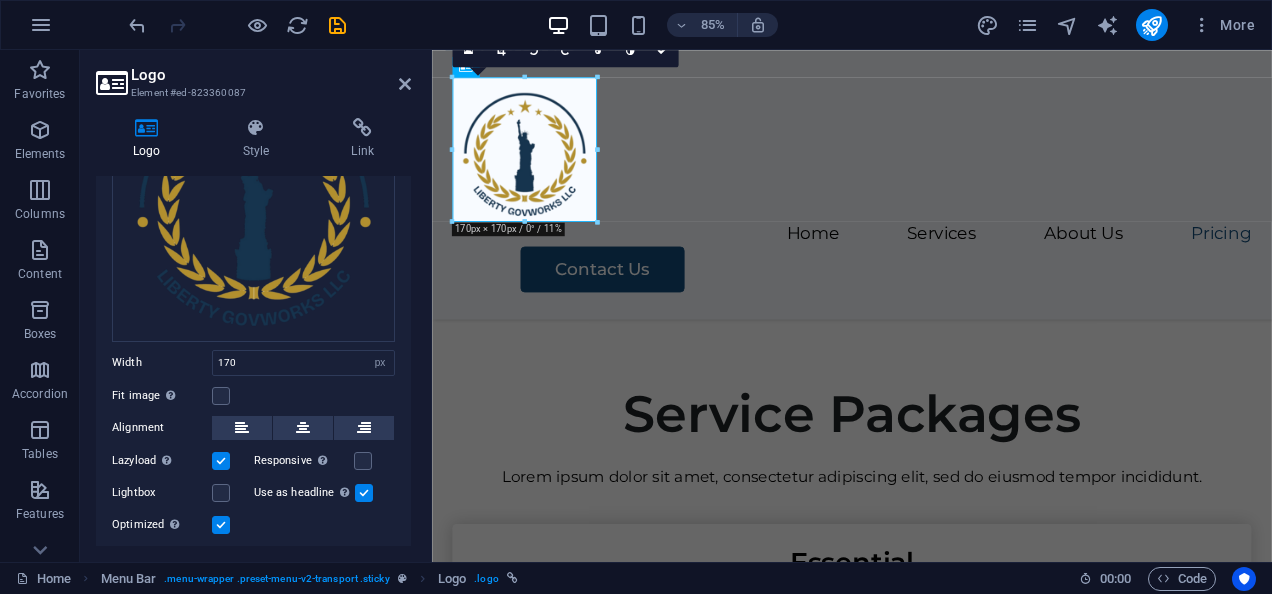 click on "Image Text Drag files here, click to choose files or select files from Files or our free stock photos & videos Select files from the file manager, stock photos, or upload file(s) Upload Width 170 Default auto px rem % em vh vw Fit image Automatically fit image to a fixed width and height Height Default auto px Alignment Lazyload Loading images after the page loads improves page speed. Responsive Automatically load retina image and smartphone optimized sizes. Lightbox Use as headline The image will be wrapped in an H1 headline tag. Useful for giving alternative text the weight of an H1 headline, e.g. for the logo. Leave unchecked if uncertain. Optimized Images are compressed to improve page speed. Position Direction Custom X offset 50 px rem % vh vw Y offset 50 px rem % vh vw Edit design" at bounding box center [253, 281] 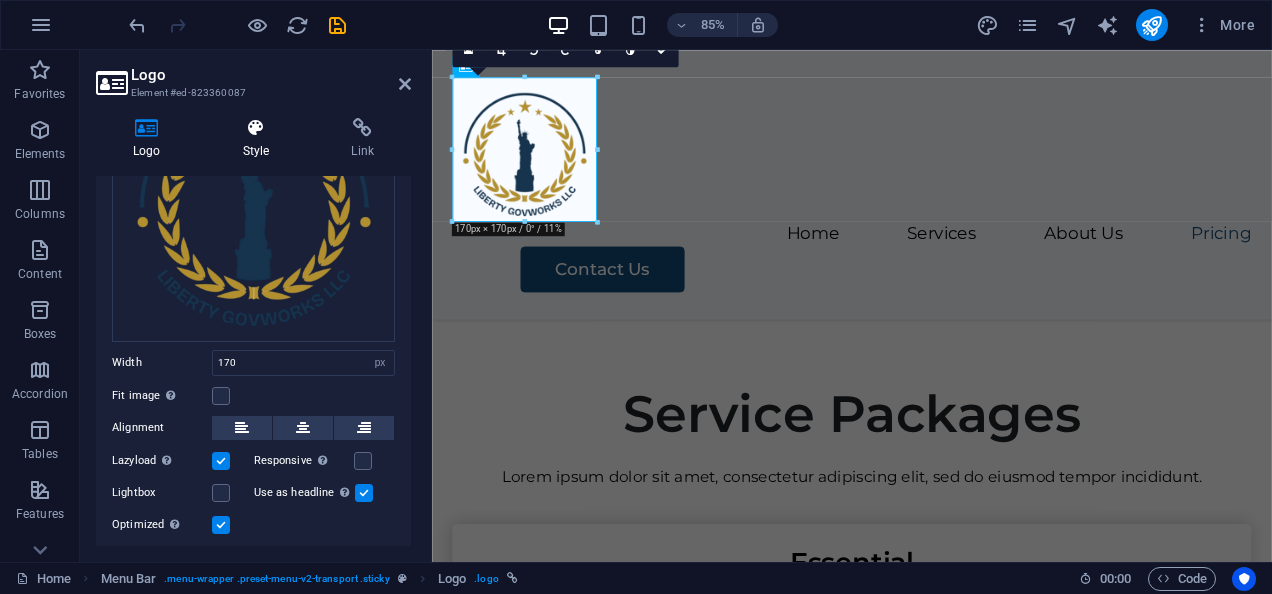 click at bounding box center (256, 128) 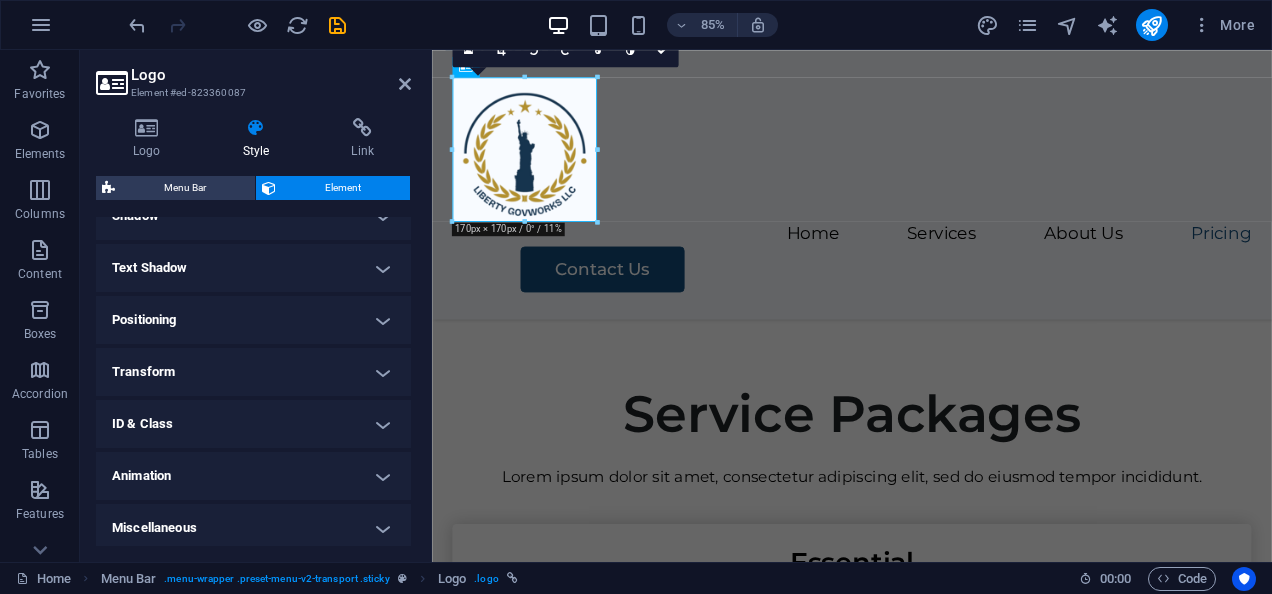 scroll, scrollTop: 515, scrollLeft: 0, axis: vertical 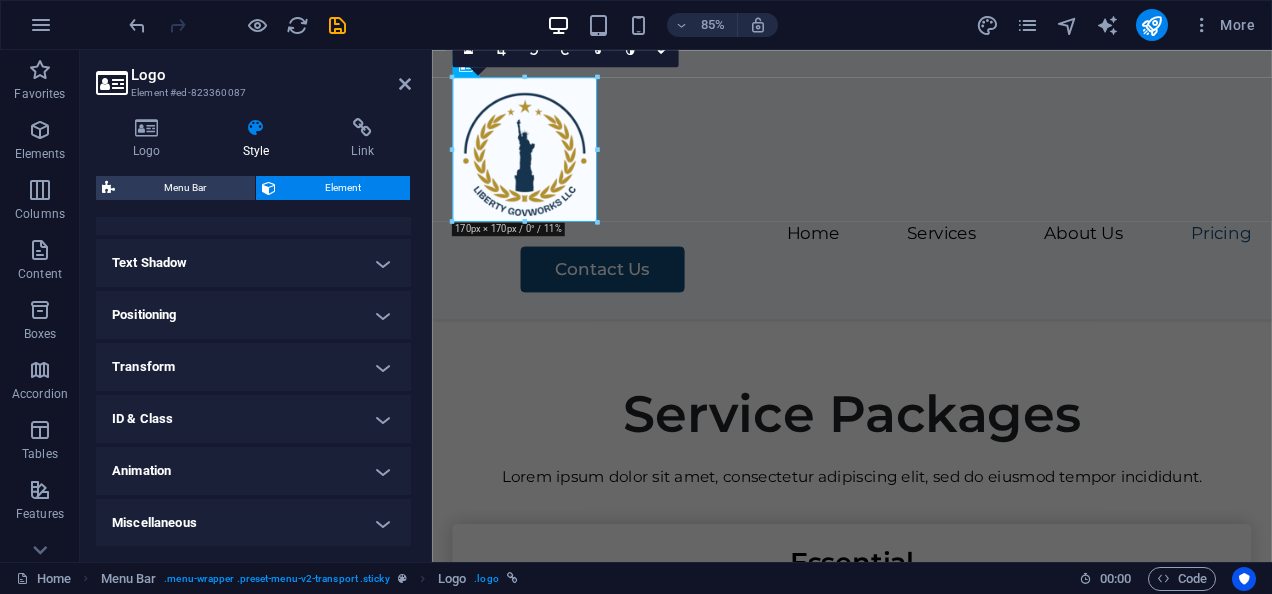 click on "Animation" at bounding box center [253, 471] 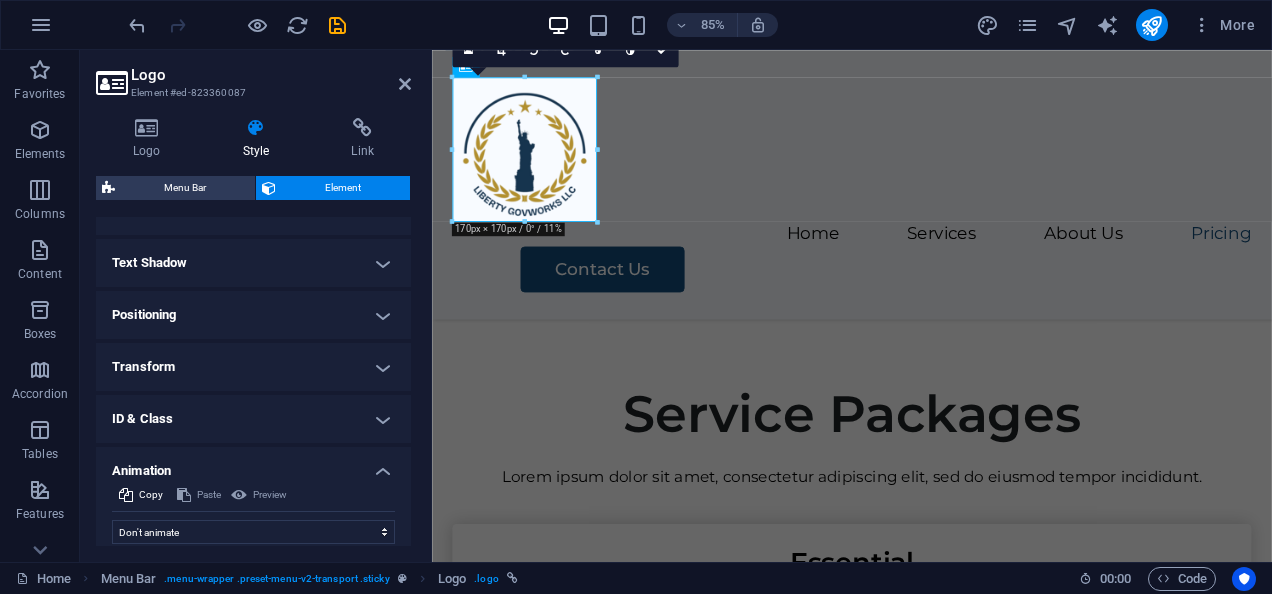 scroll, scrollTop: 580, scrollLeft: 0, axis: vertical 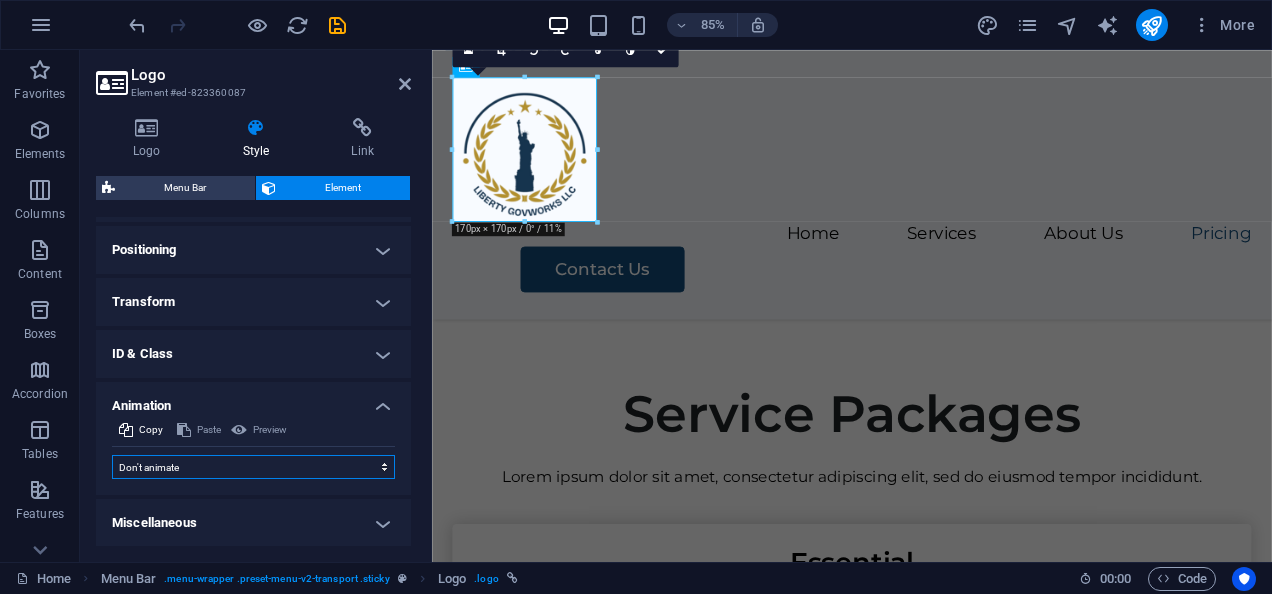 click on "Don't animate Show / Hide Slide up/down Zoom in/out Slide left to right Slide right to left Slide top to bottom Slide bottom to top Pulse Blink Open as overlay" at bounding box center (253, 467) 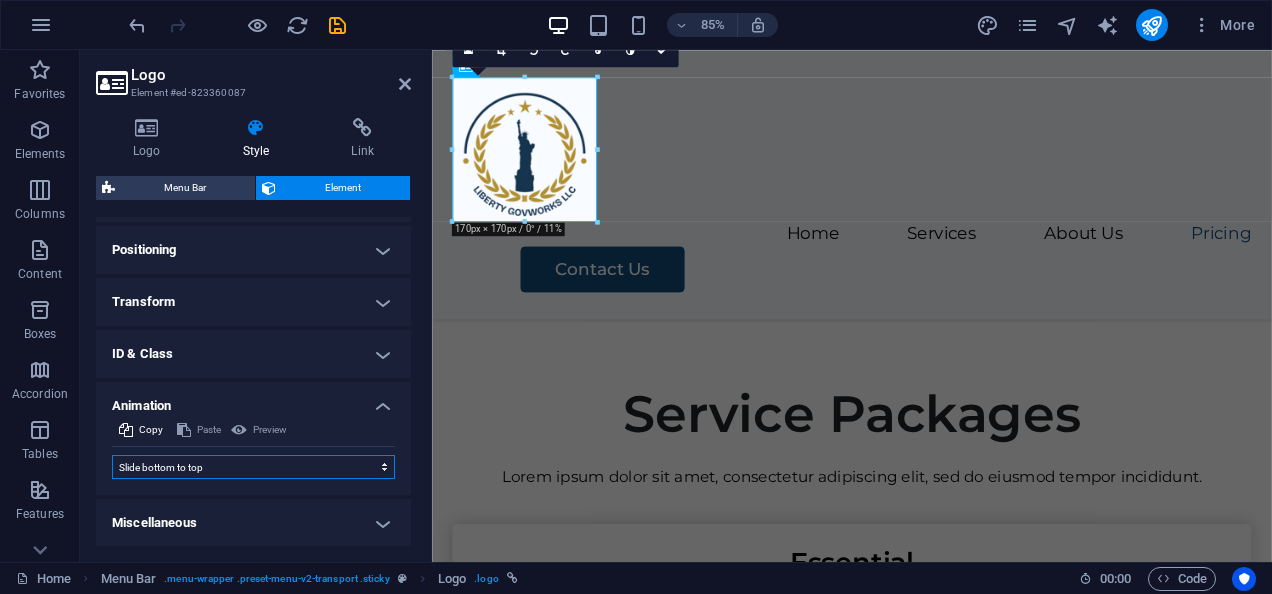 click on "Don't animate Show / Hide Slide up/down Zoom in/out Slide left to right Slide right to left Slide top to bottom Slide bottom to top Pulse Blink Open as overlay" at bounding box center (253, 467) 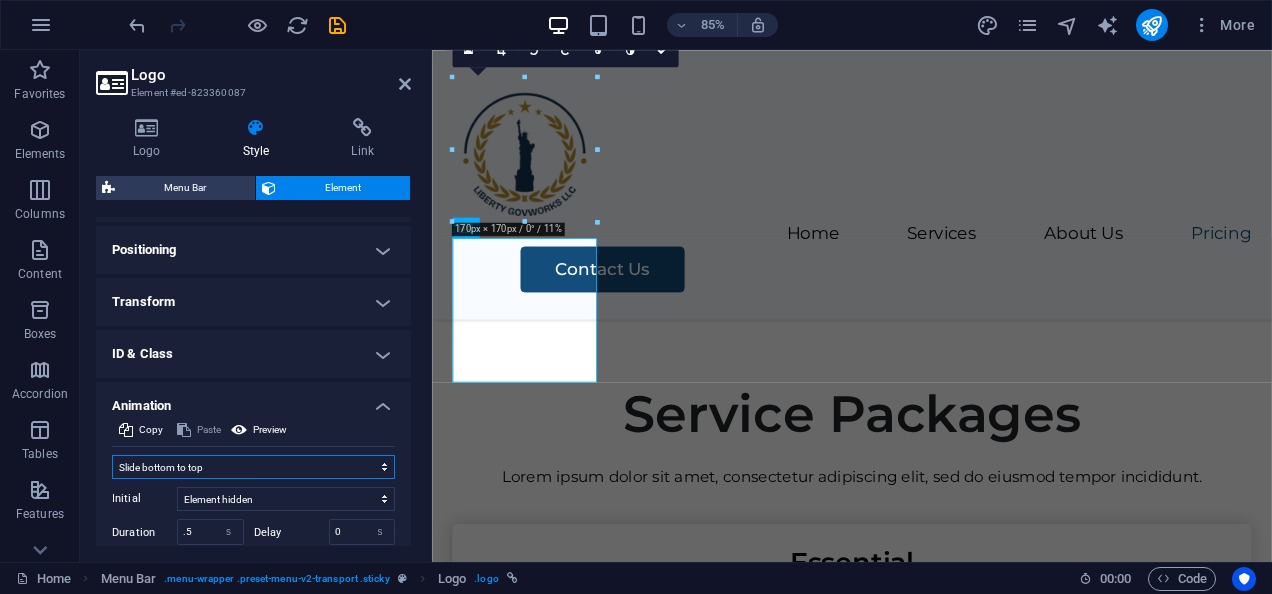 click on "Don't animate Show / Hide Slide up/down Zoom in/out Slide left to right Slide right to left Slide top to bottom Slide bottom to top Pulse Blink Open as overlay" at bounding box center [253, 467] 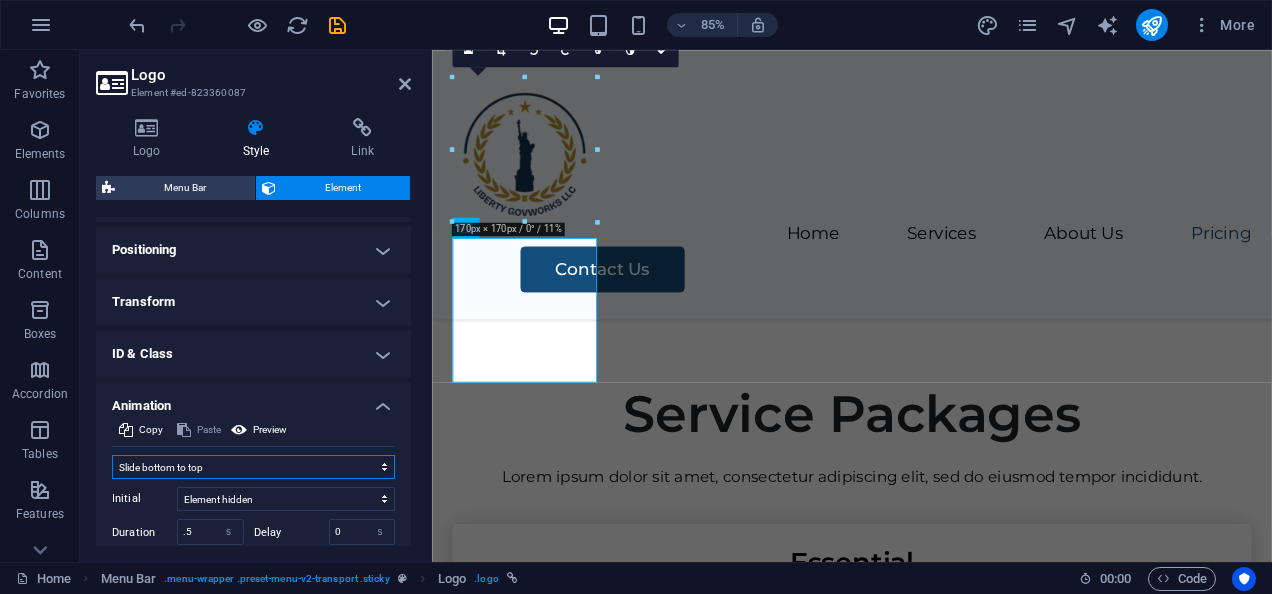 select on "shrink" 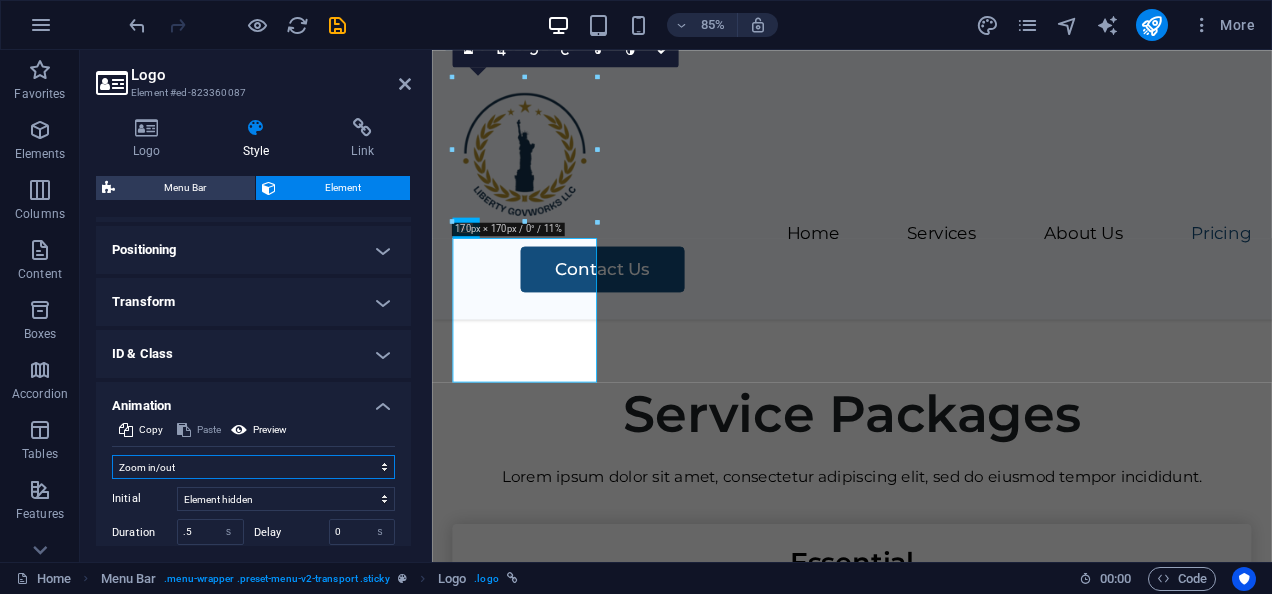 click on "Don't animate Show / Hide Slide up/down Zoom in/out Slide left to right Slide right to left Slide top to bottom Slide bottom to top Pulse Blink Open as overlay" at bounding box center [253, 467] 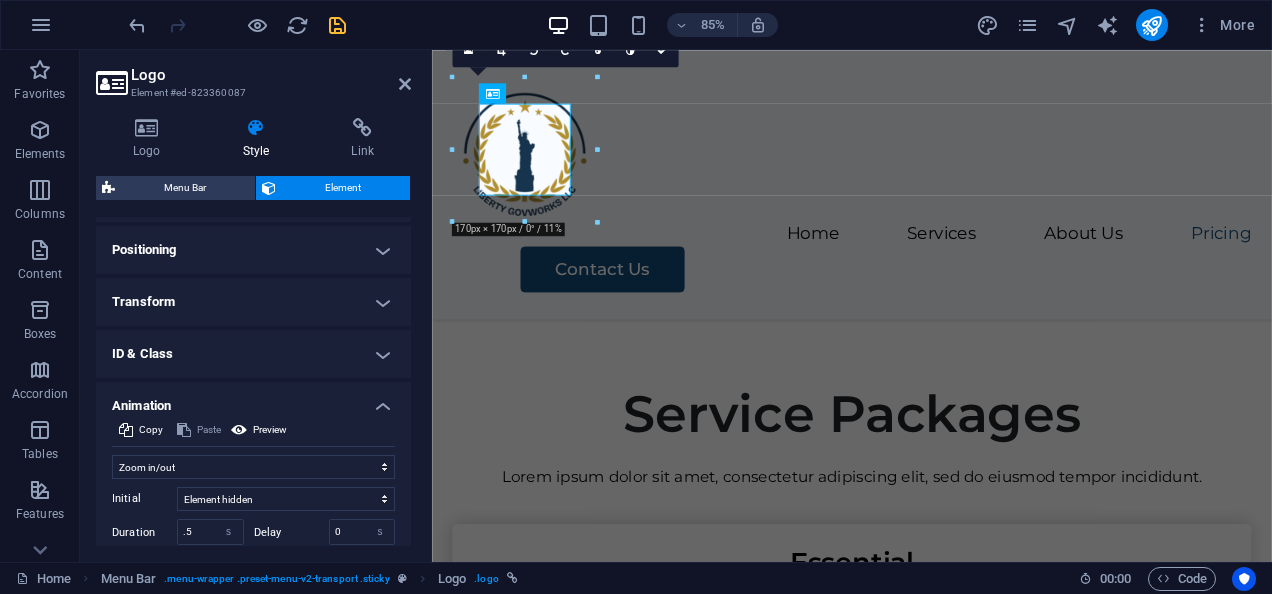 click at bounding box center (337, 25) 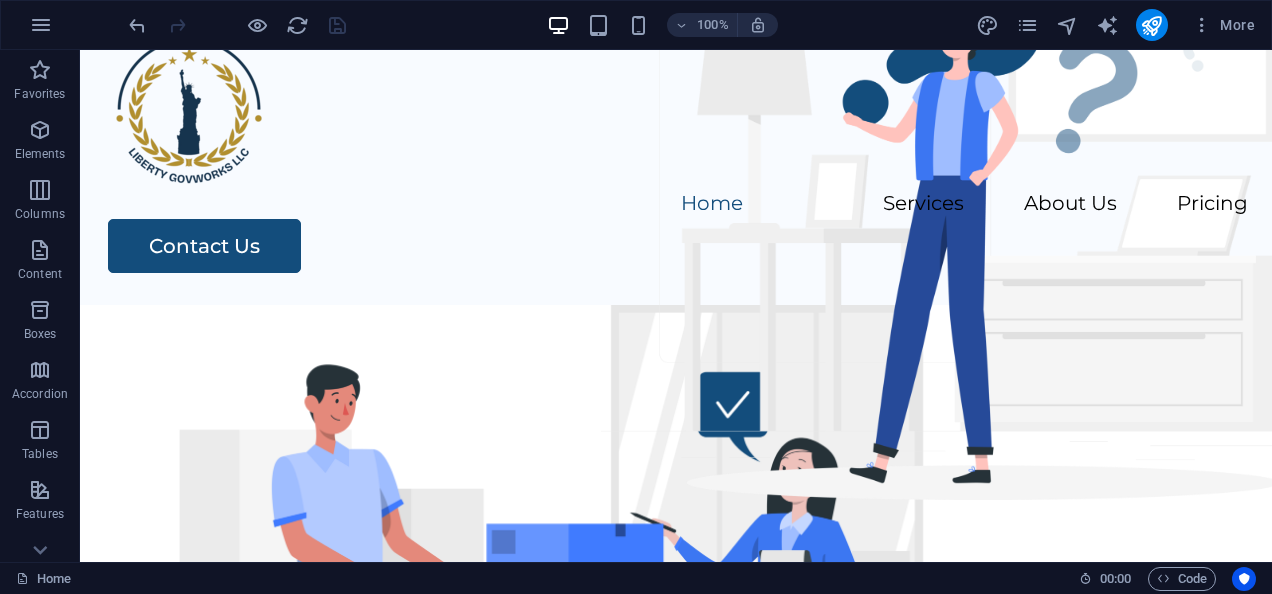 scroll, scrollTop: 0, scrollLeft: 0, axis: both 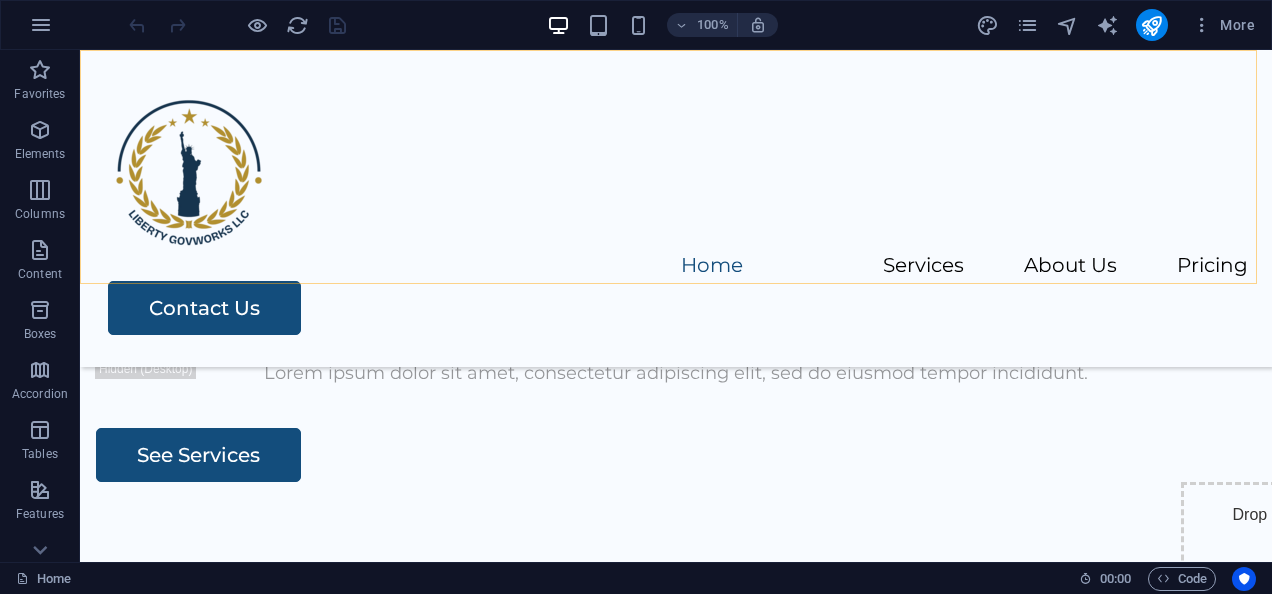 click on "Home Services About Us Pricing Contact Us" at bounding box center [676, 208] 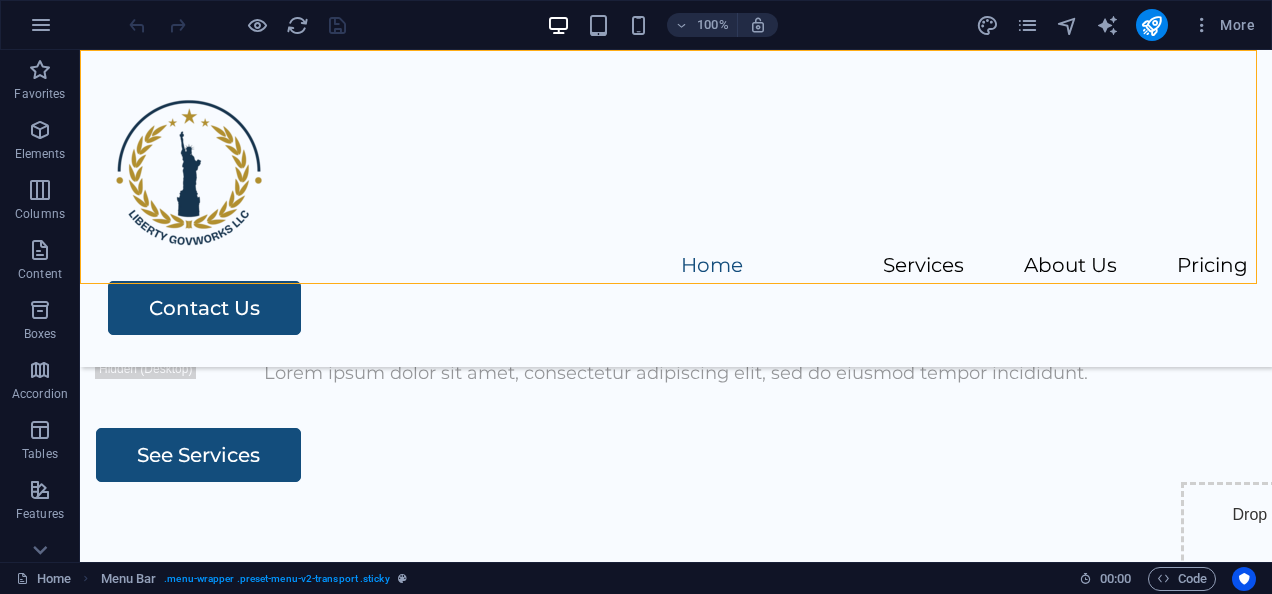 click on "Home Services About Us Pricing Contact Us" at bounding box center [676, 208] 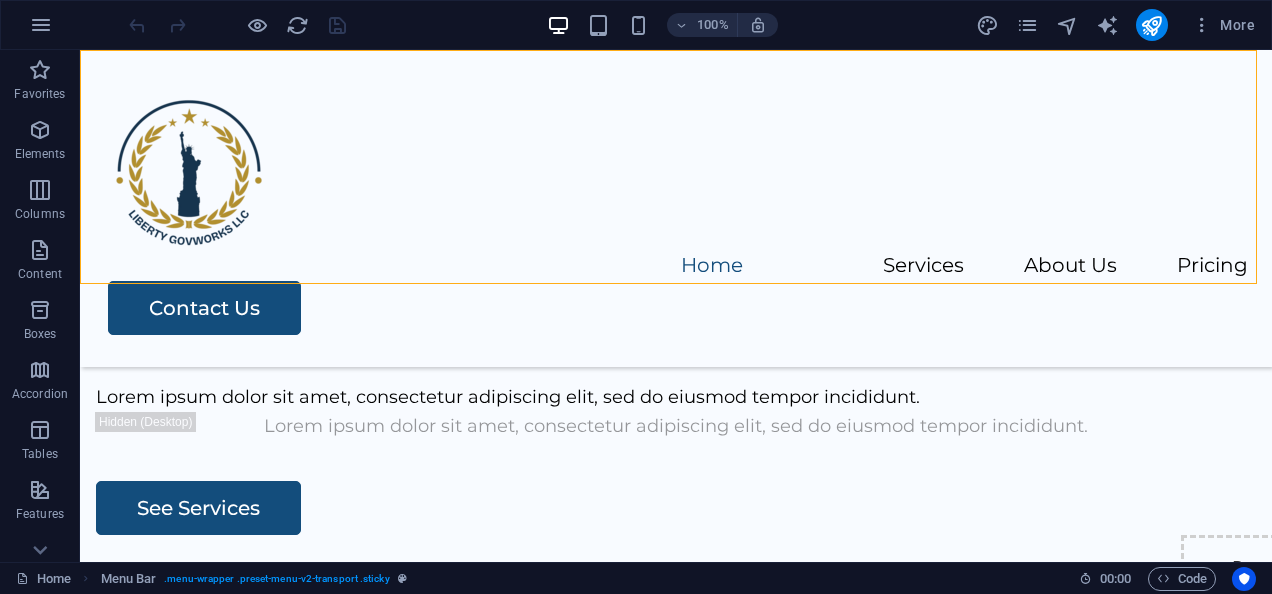 select on "header" 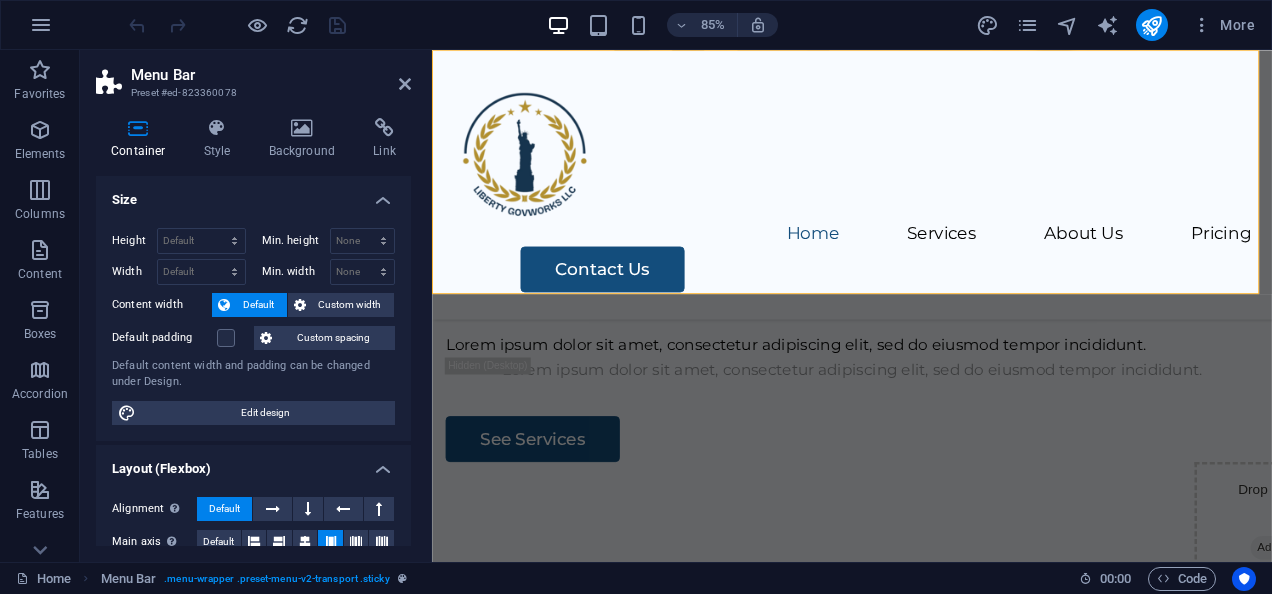 scroll, scrollTop: 802, scrollLeft: 0, axis: vertical 